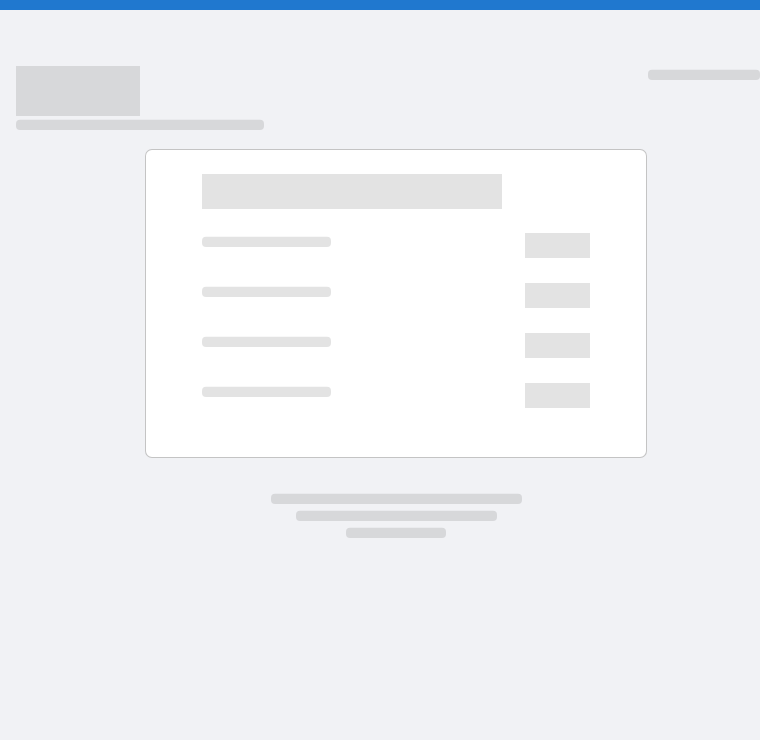 scroll, scrollTop: 0, scrollLeft: 0, axis: both 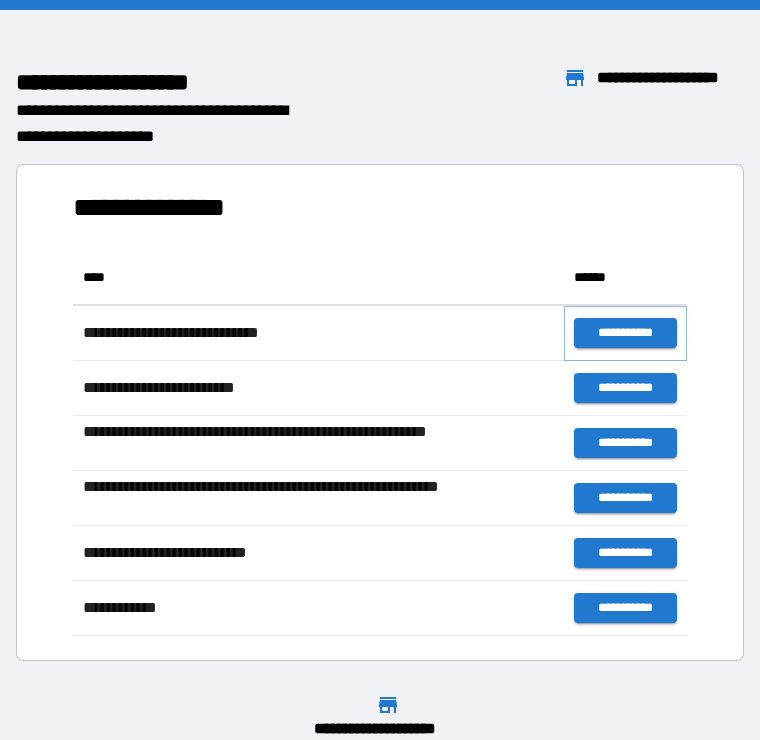 click on "**********" at bounding box center (625, 333) 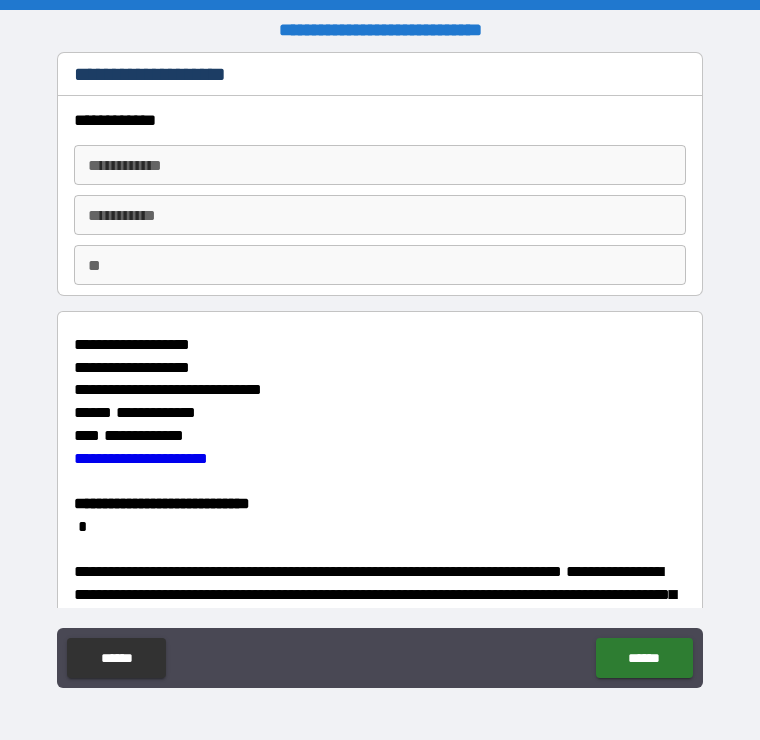 click on "**********" at bounding box center [380, 120] 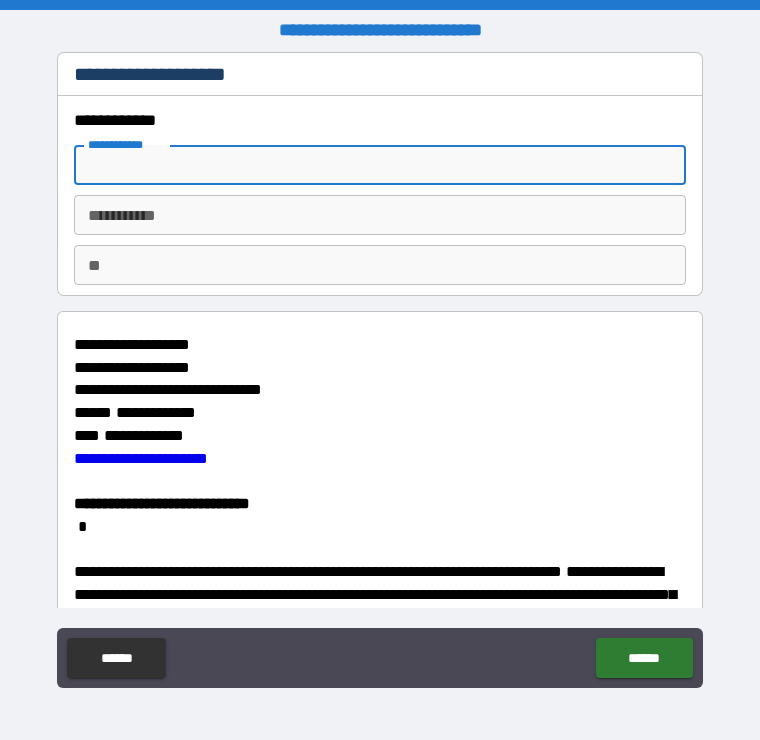 click on "**********" at bounding box center [380, 196] 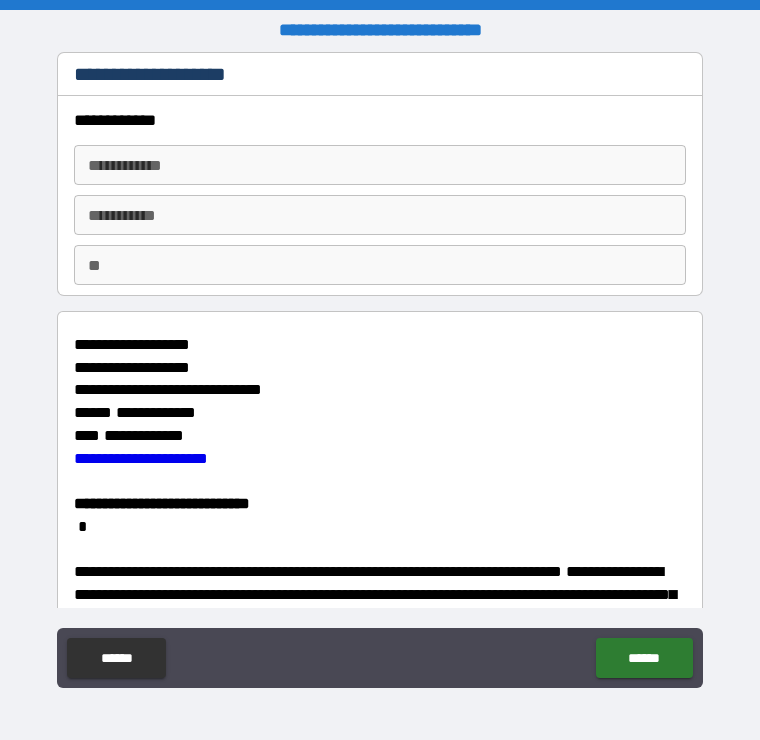 click on "**********" at bounding box center [380, 165] 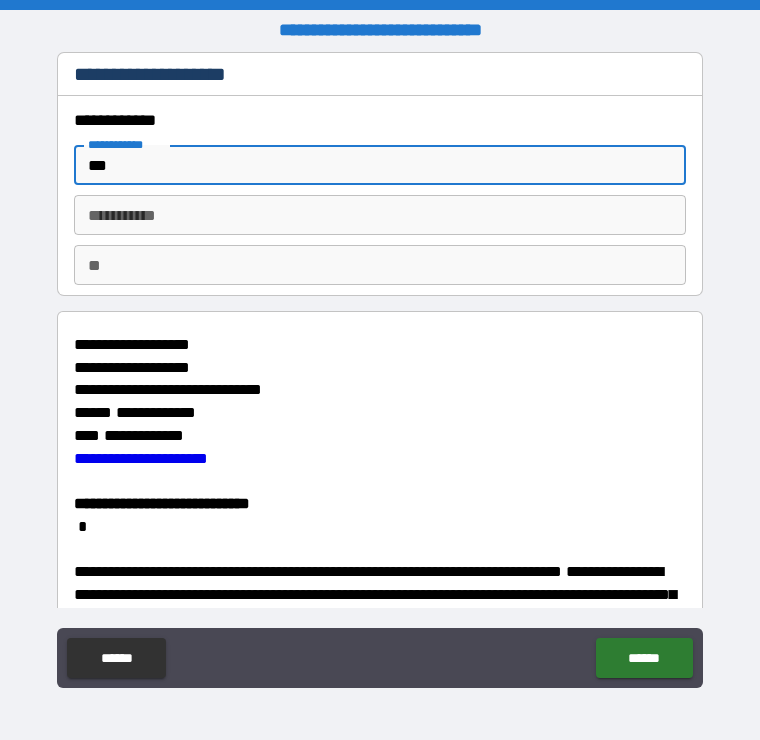 type on "***" 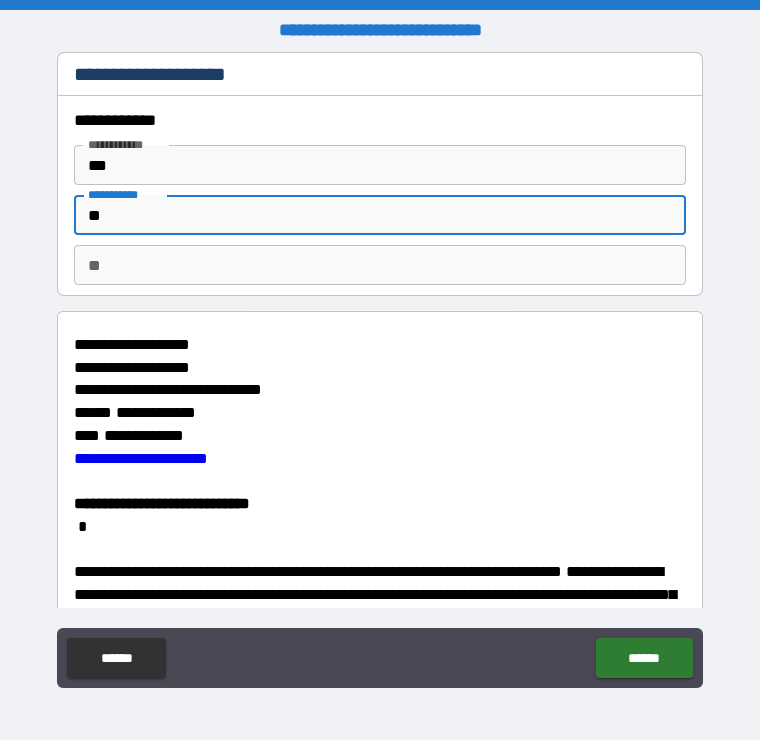type on "**" 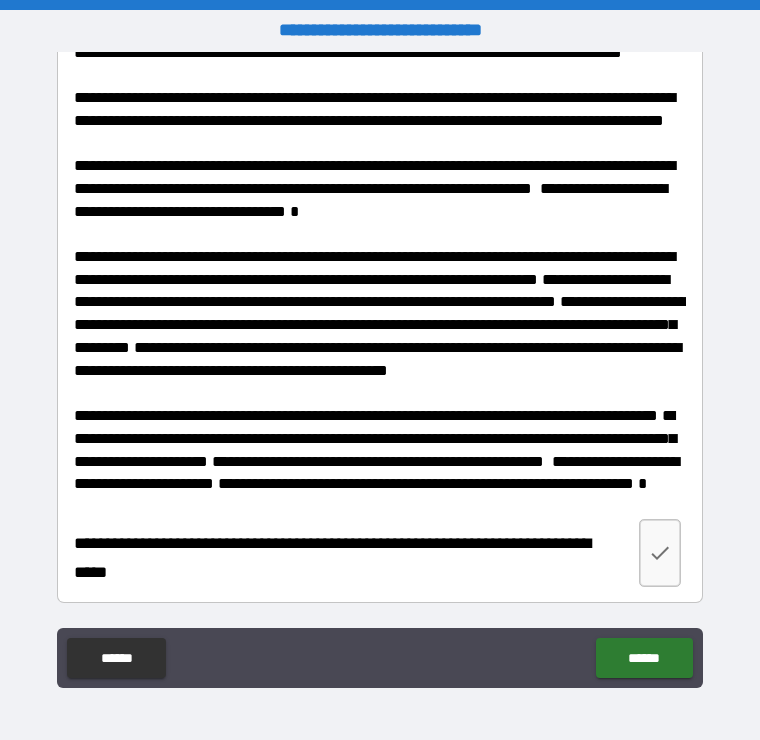 scroll, scrollTop: 1047, scrollLeft: 0, axis: vertical 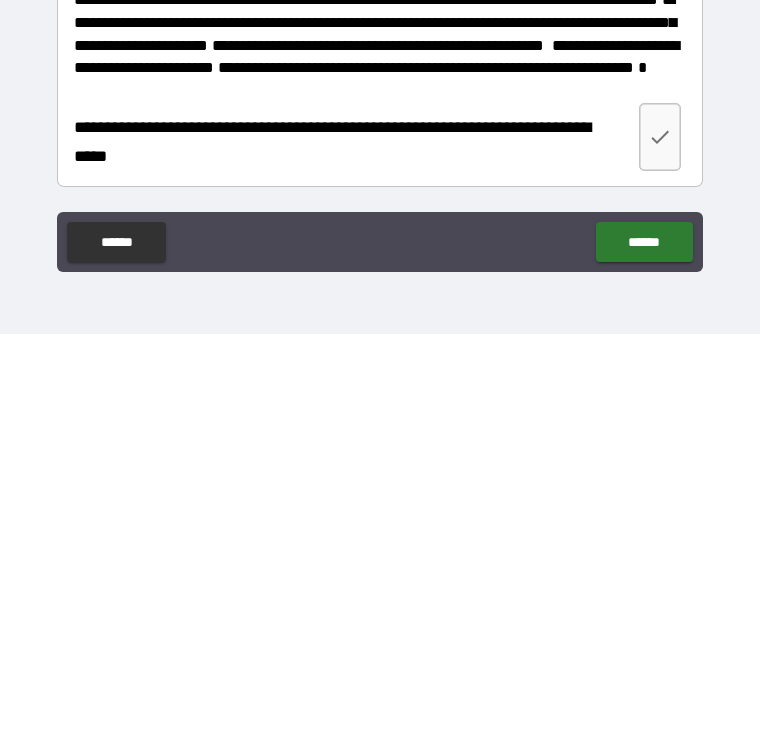 type on "*" 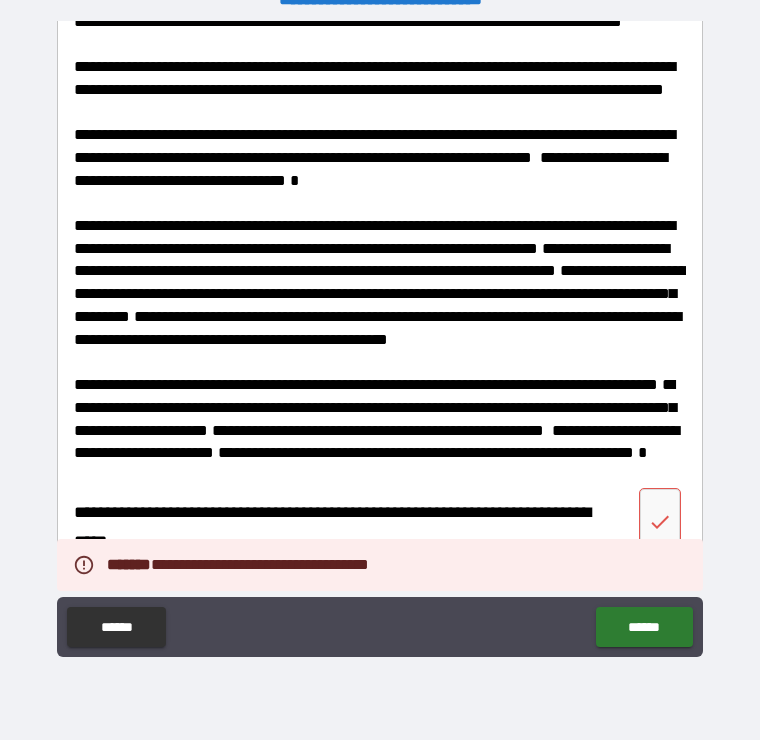 scroll, scrollTop: 1047, scrollLeft: 0, axis: vertical 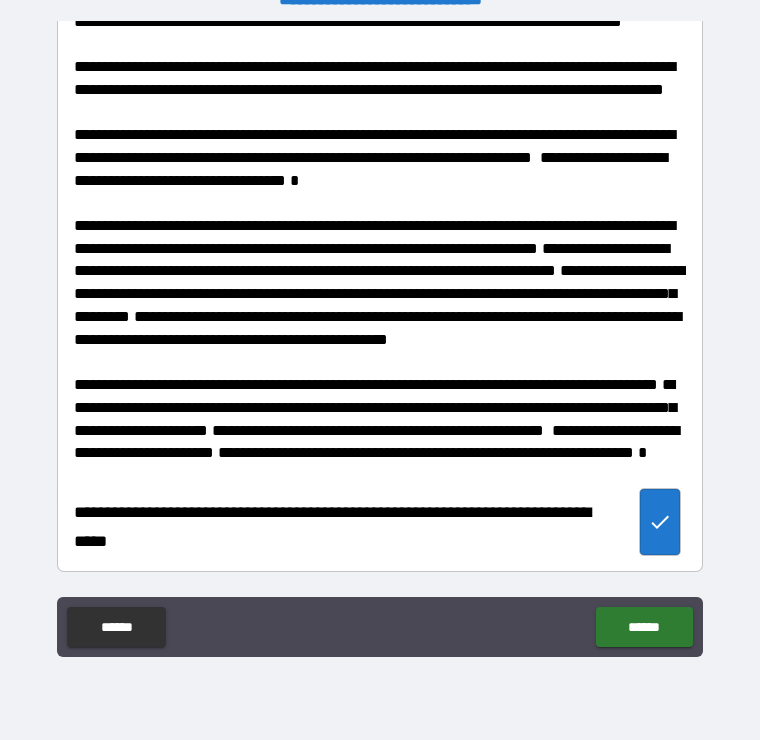click on "******" at bounding box center [644, 627] 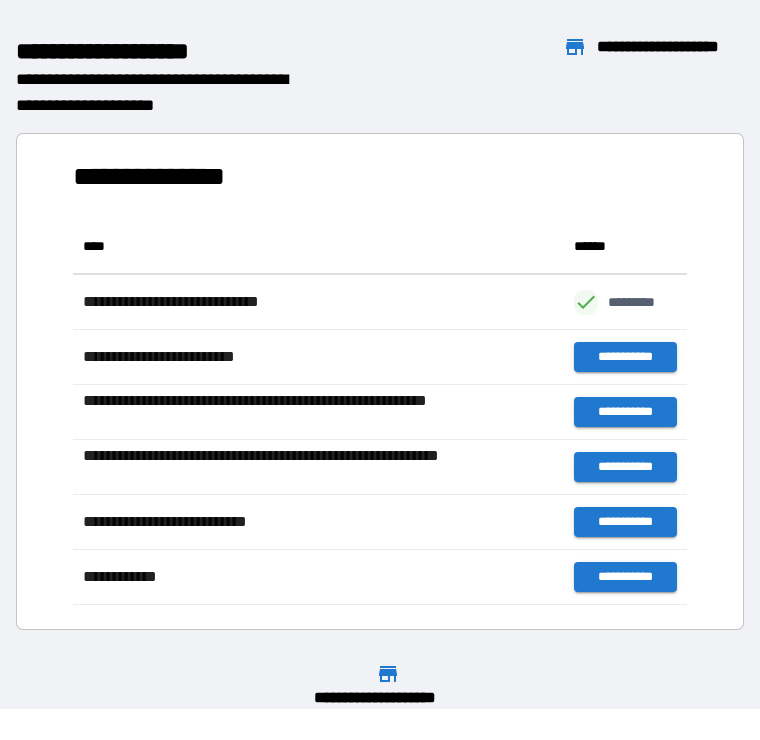 scroll, scrollTop: 1, scrollLeft: 1, axis: both 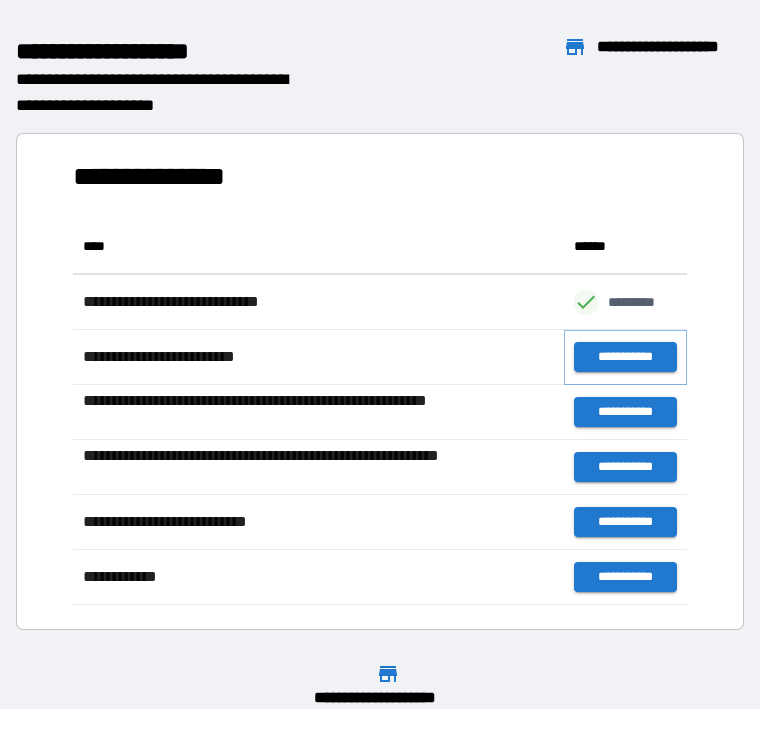 click on "**********" at bounding box center [625, 357] 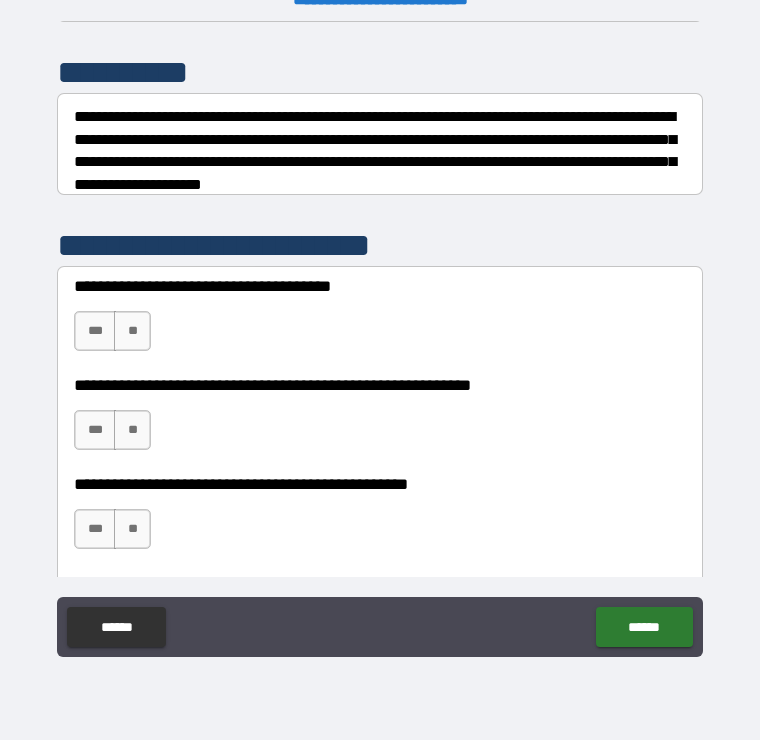 scroll, scrollTop: 244, scrollLeft: 0, axis: vertical 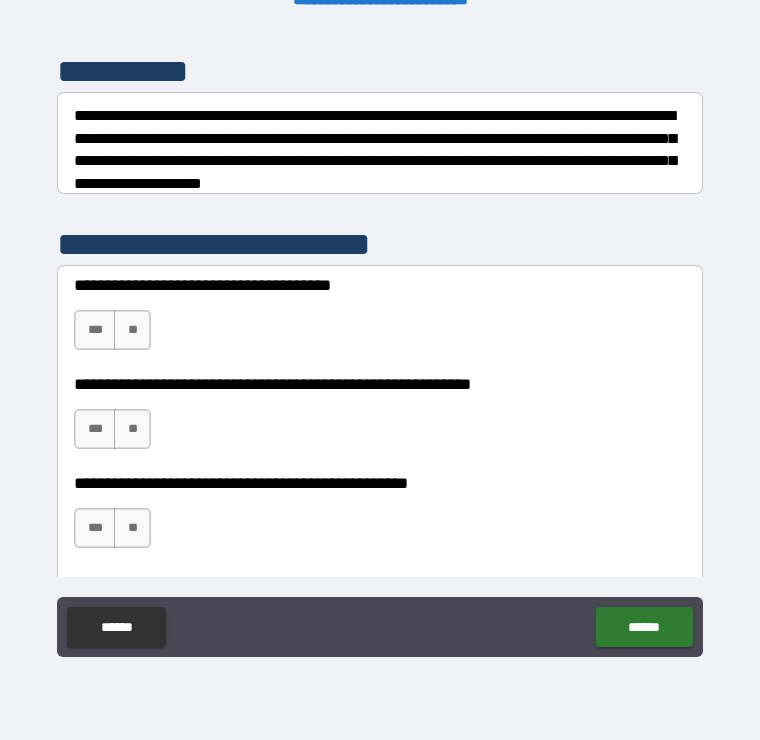 click on "**" at bounding box center [132, 330] 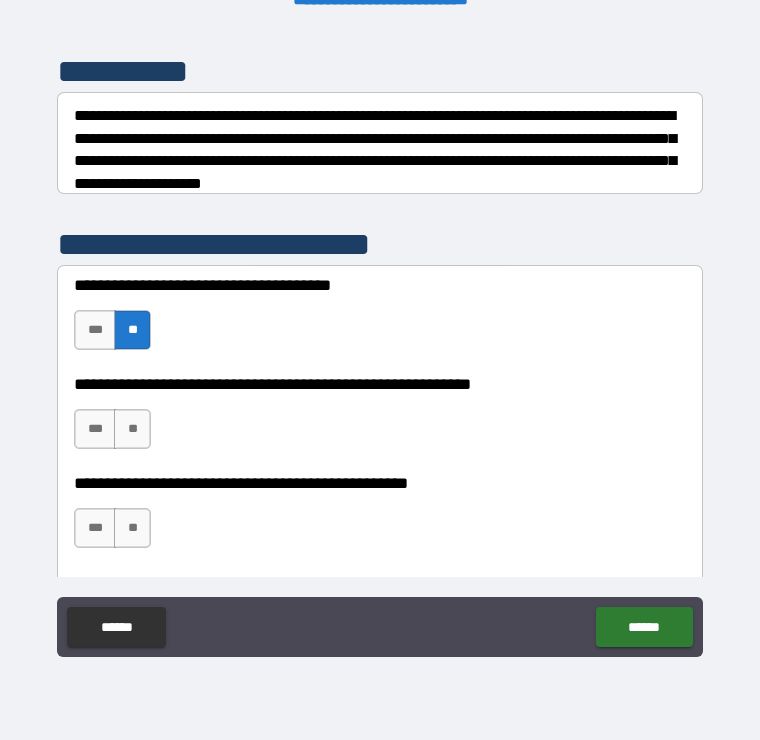 click on "**" at bounding box center [132, 429] 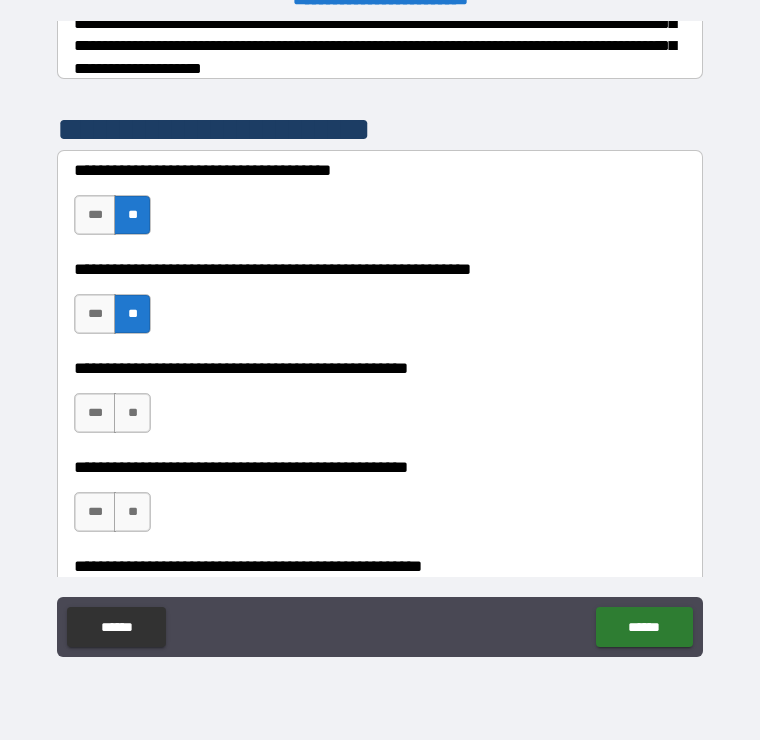 scroll, scrollTop: 368, scrollLeft: 0, axis: vertical 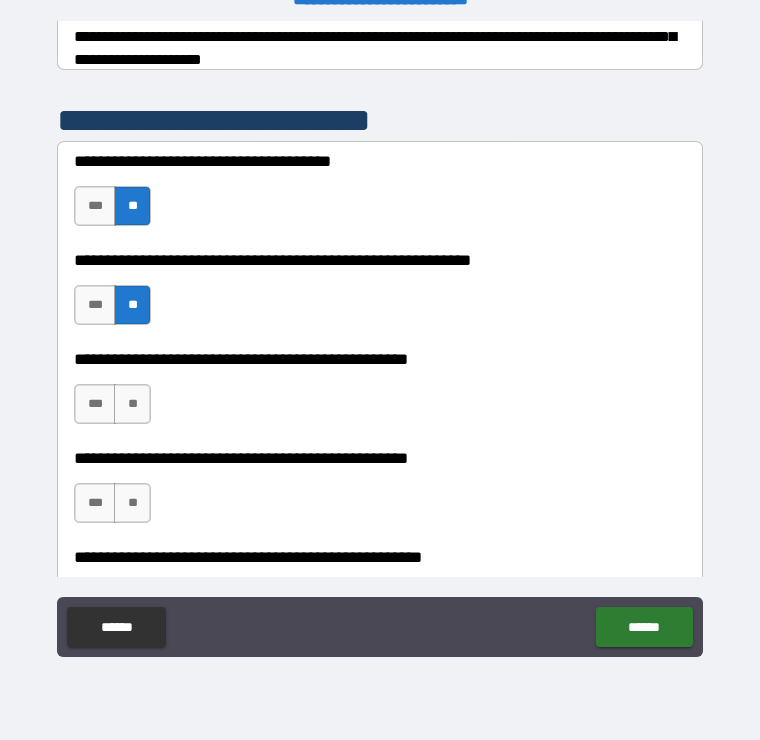 click on "**" at bounding box center [132, 404] 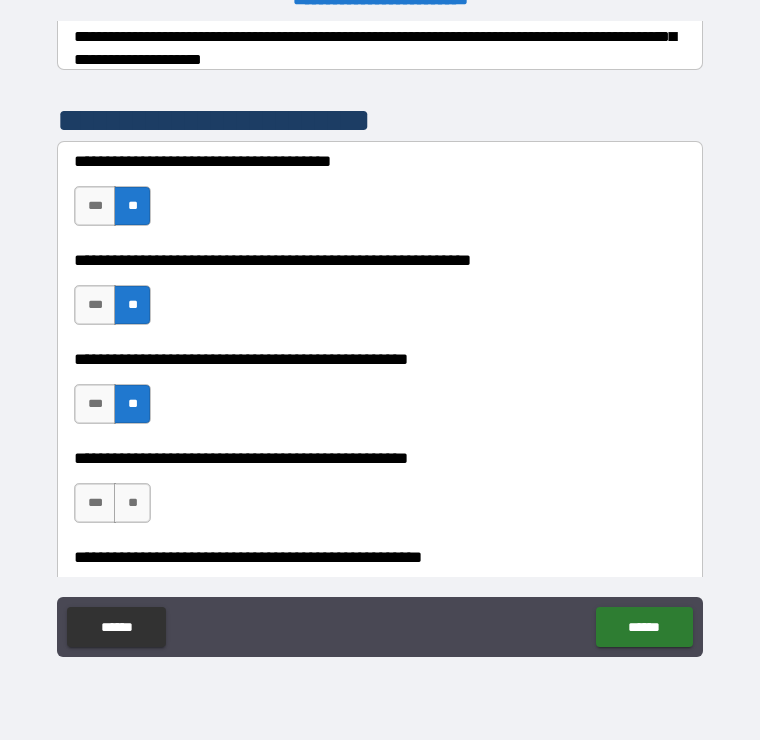 click on "**" at bounding box center [132, 503] 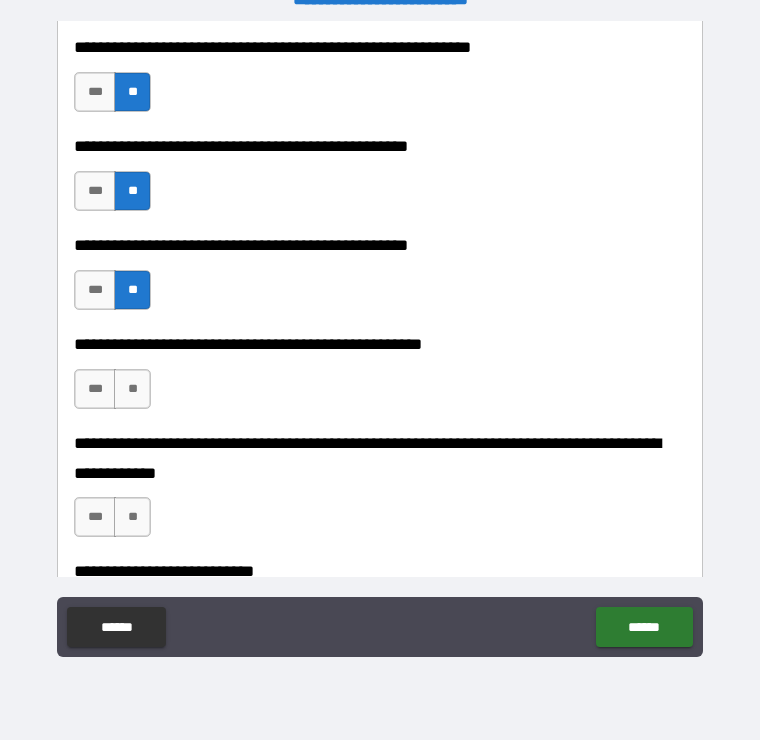 scroll, scrollTop: 589, scrollLeft: 0, axis: vertical 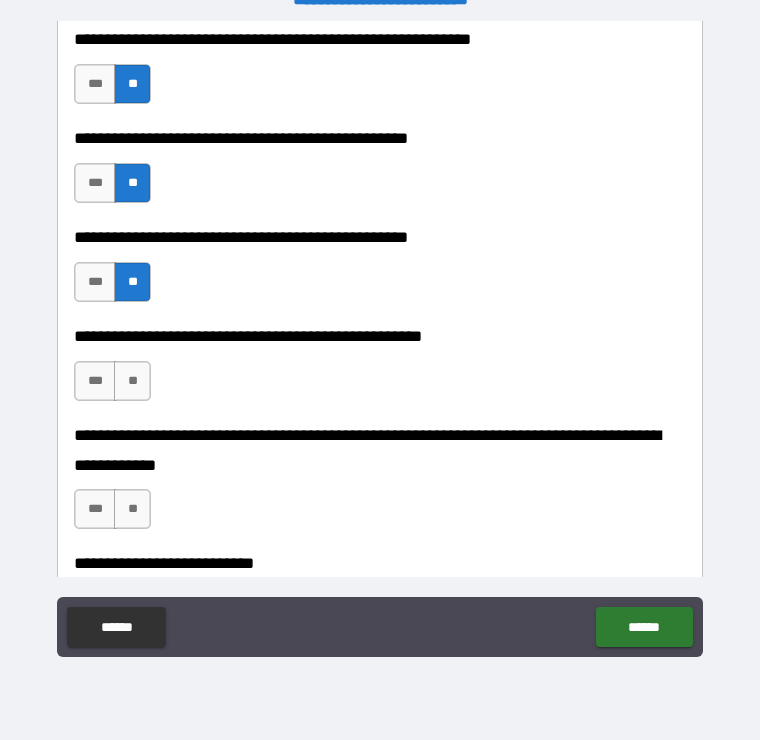 click on "**" at bounding box center [132, 381] 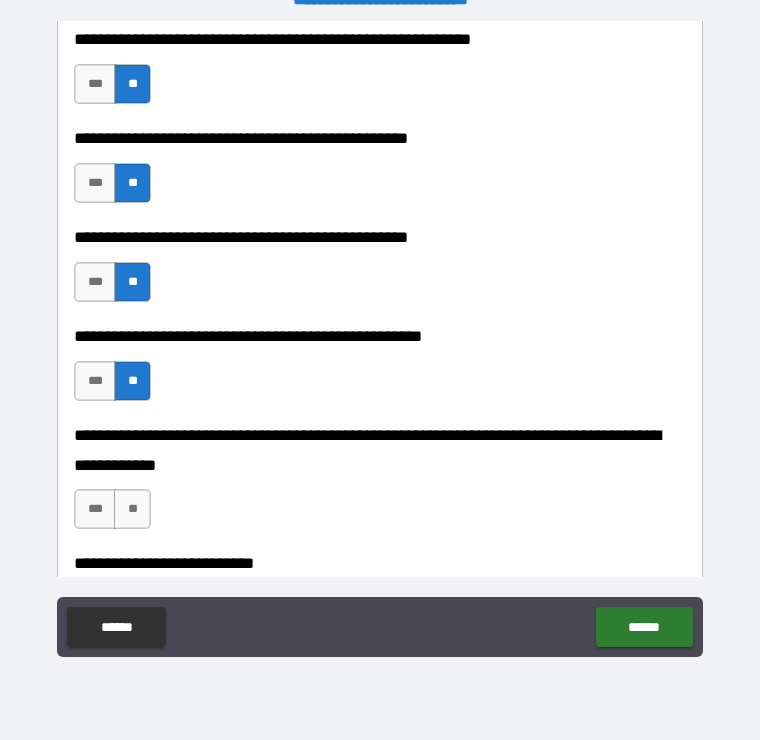 click on "**" at bounding box center (132, 509) 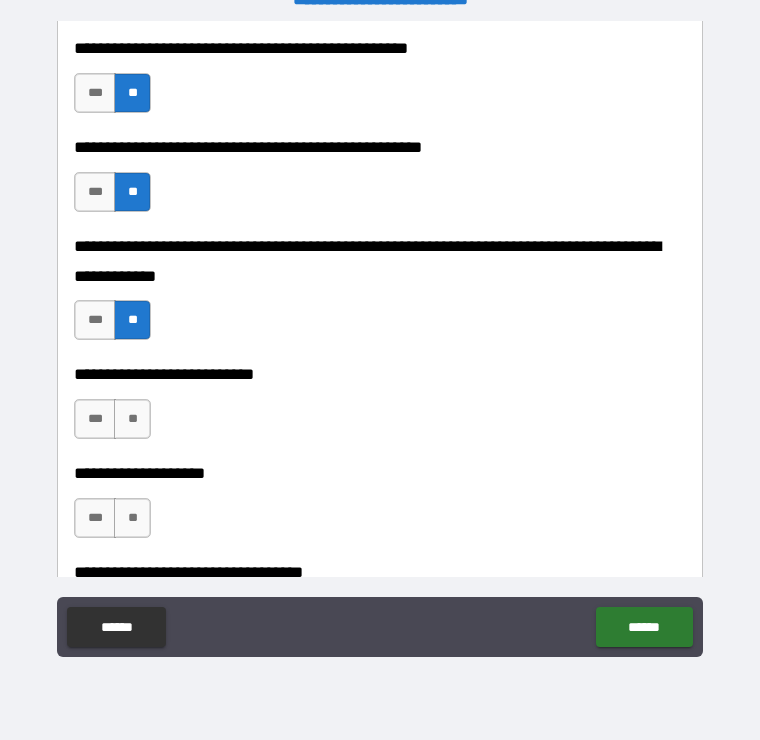 scroll, scrollTop: 788, scrollLeft: 0, axis: vertical 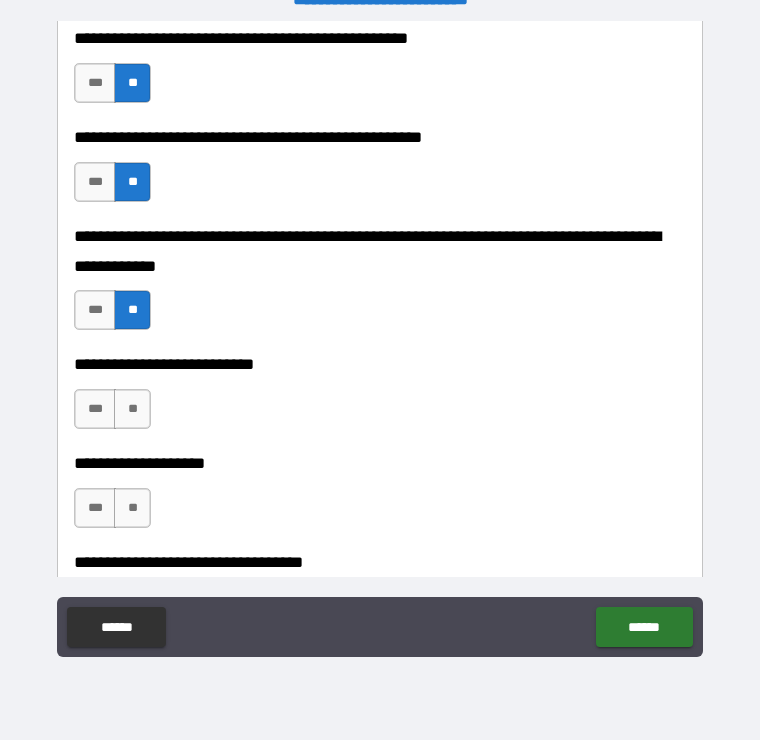 click on "**" at bounding box center [132, 409] 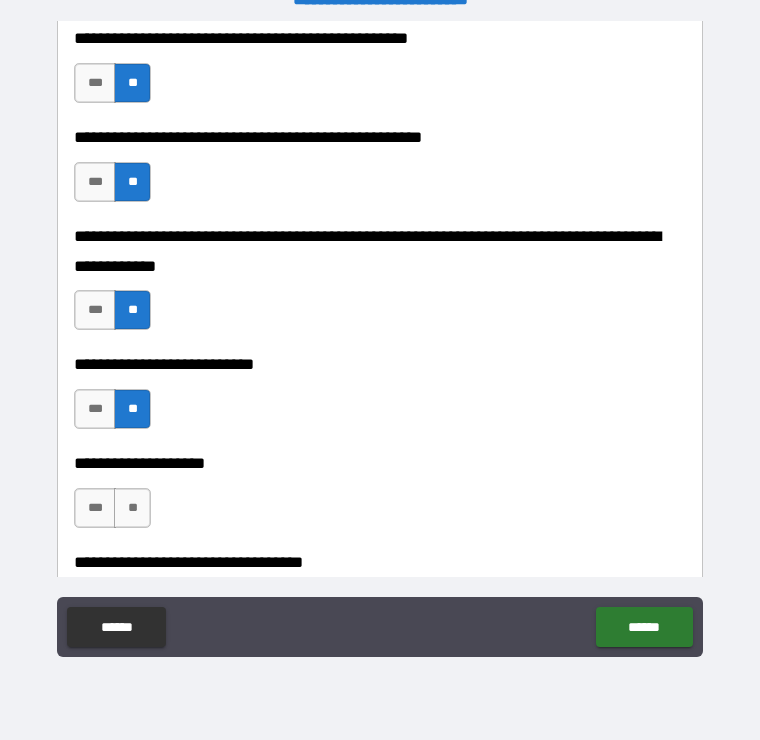 click on "**" at bounding box center [132, 508] 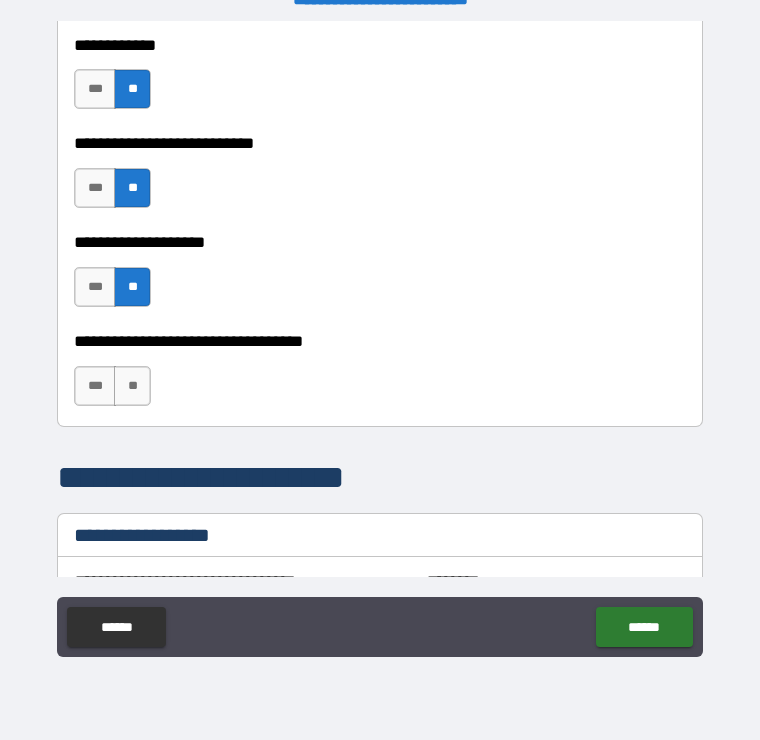 scroll, scrollTop: 1013, scrollLeft: 0, axis: vertical 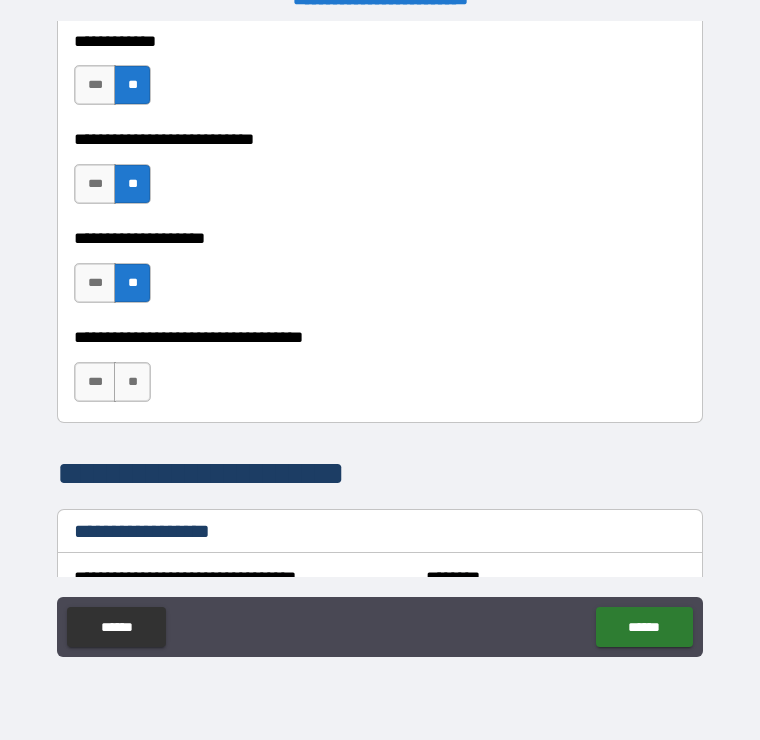 click on "**" at bounding box center (132, 382) 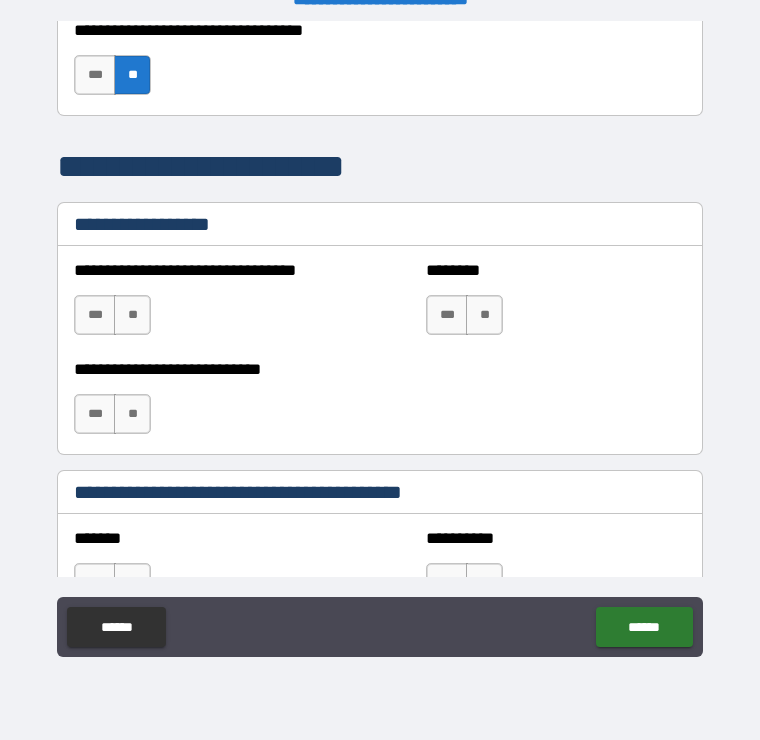 scroll, scrollTop: 1321, scrollLeft: 0, axis: vertical 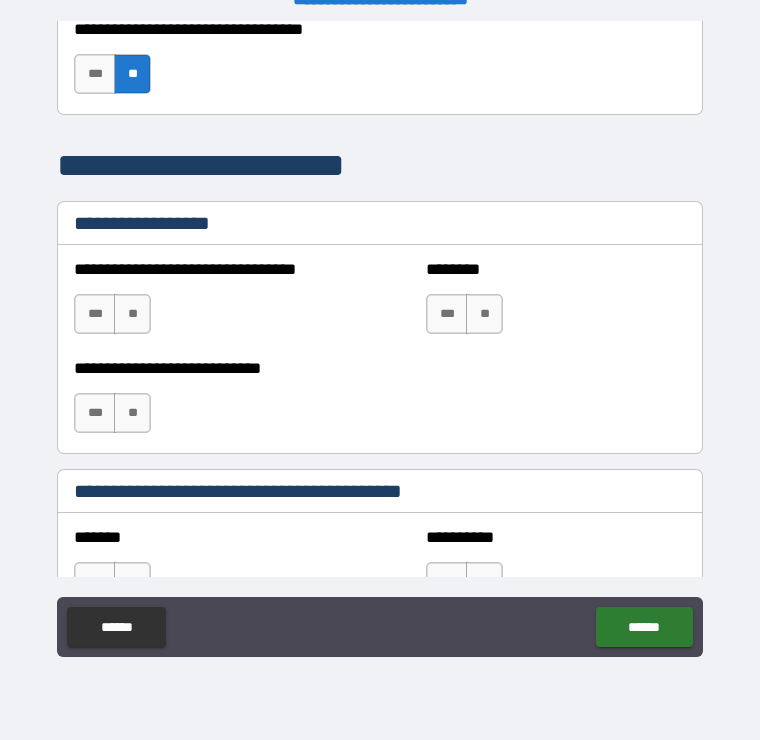 click on "**" at bounding box center [132, 314] 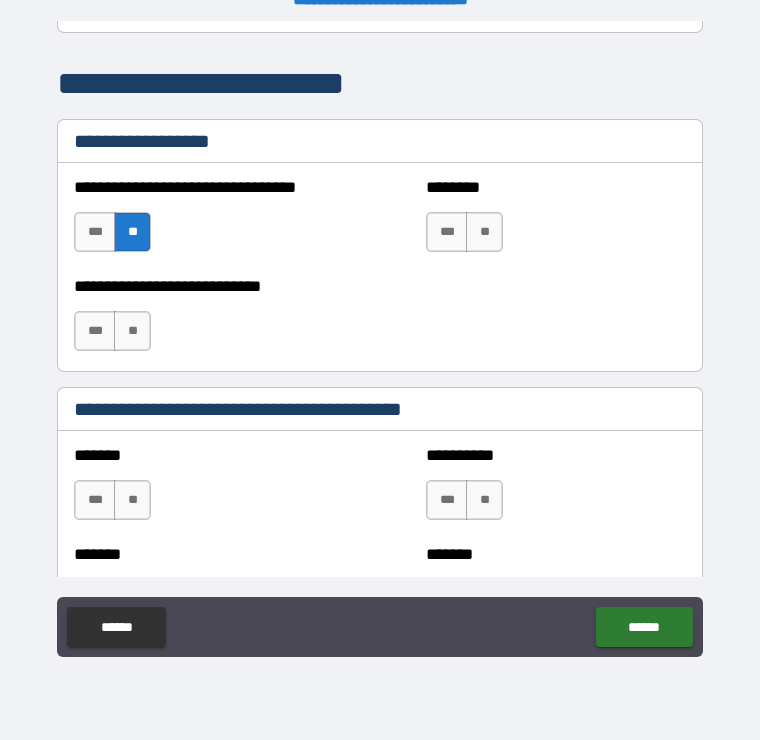 scroll, scrollTop: 1407, scrollLeft: 0, axis: vertical 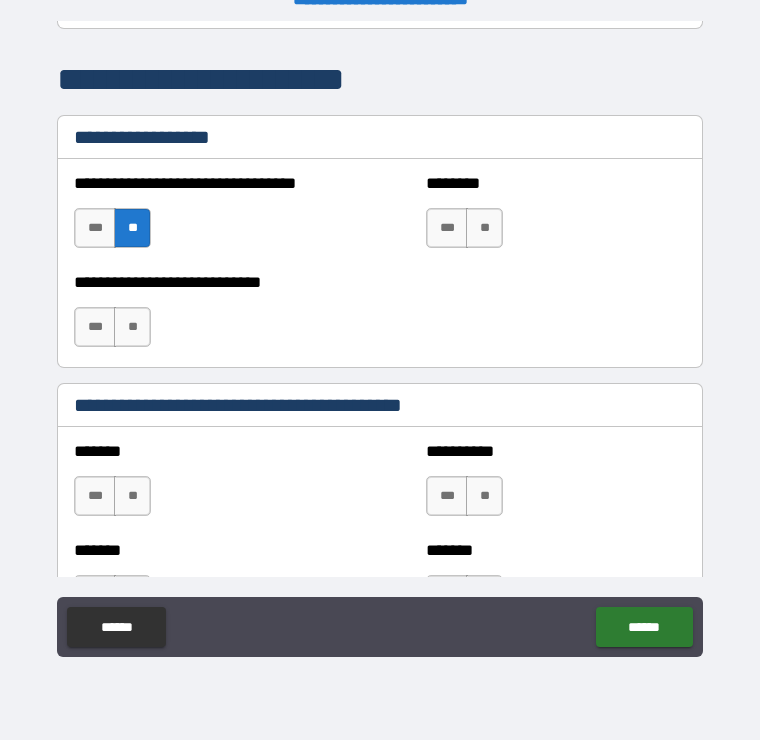 click on "**" at bounding box center [132, 327] 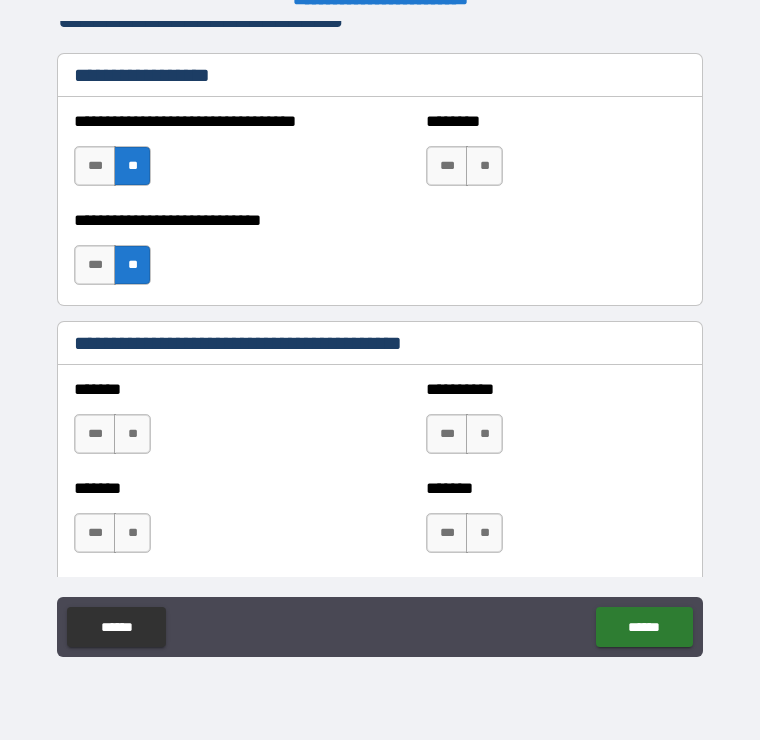 scroll, scrollTop: 1470, scrollLeft: 0, axis: vertical 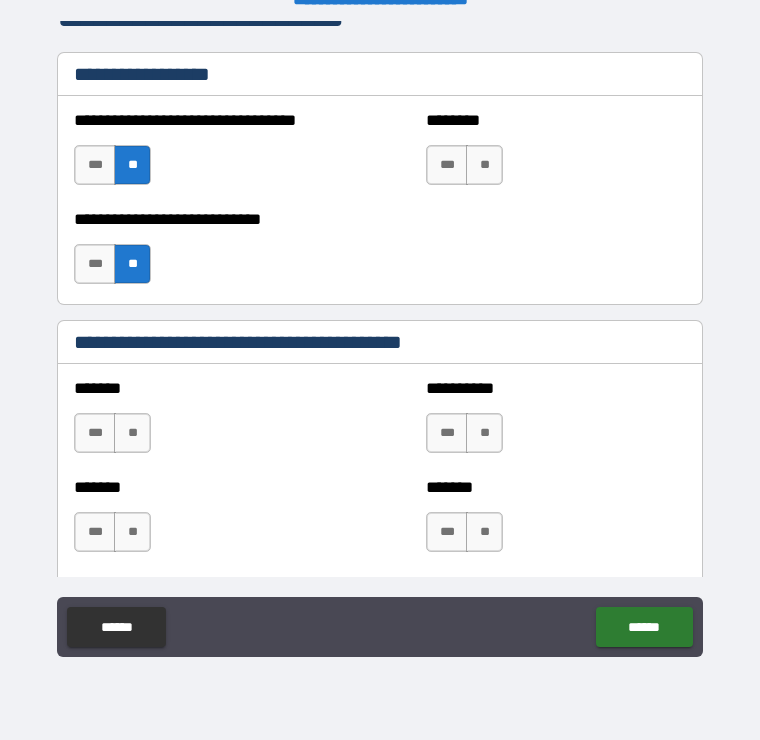 click on "**" at bounding box center (132, 433) 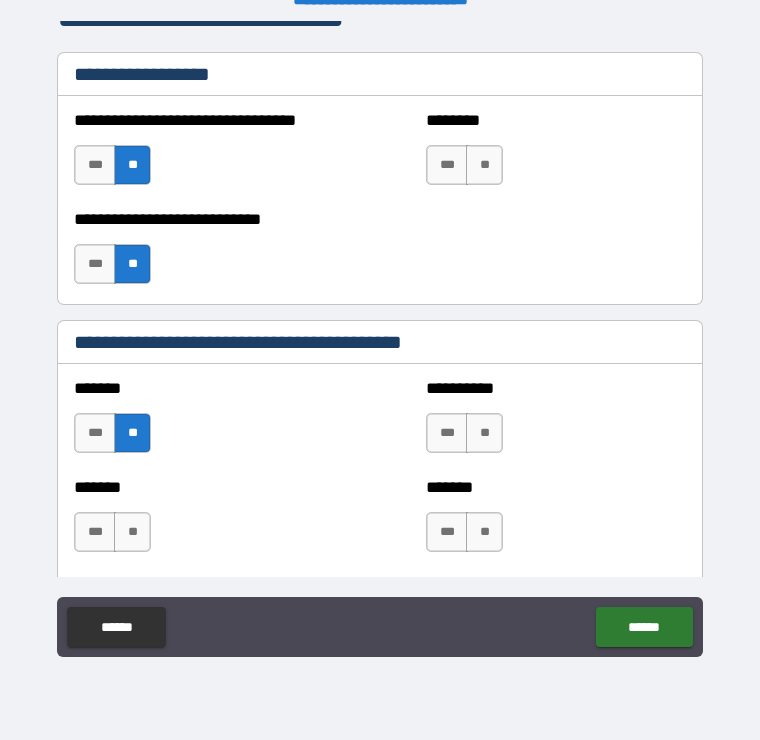 click on "**" at bounding box center [132, 532] 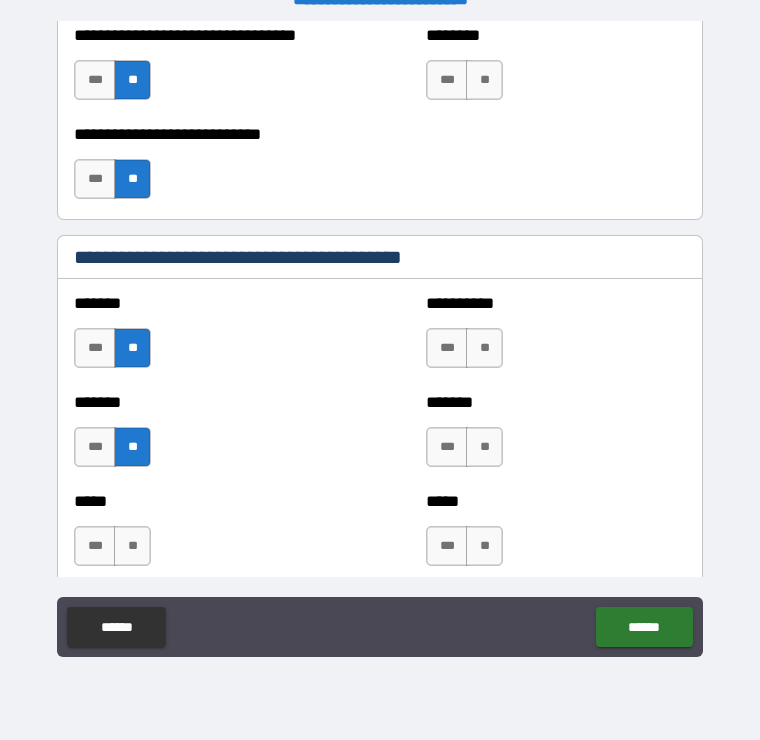 scroll, scrollTop: 1559, scrollLeft: 0, axis: vertical 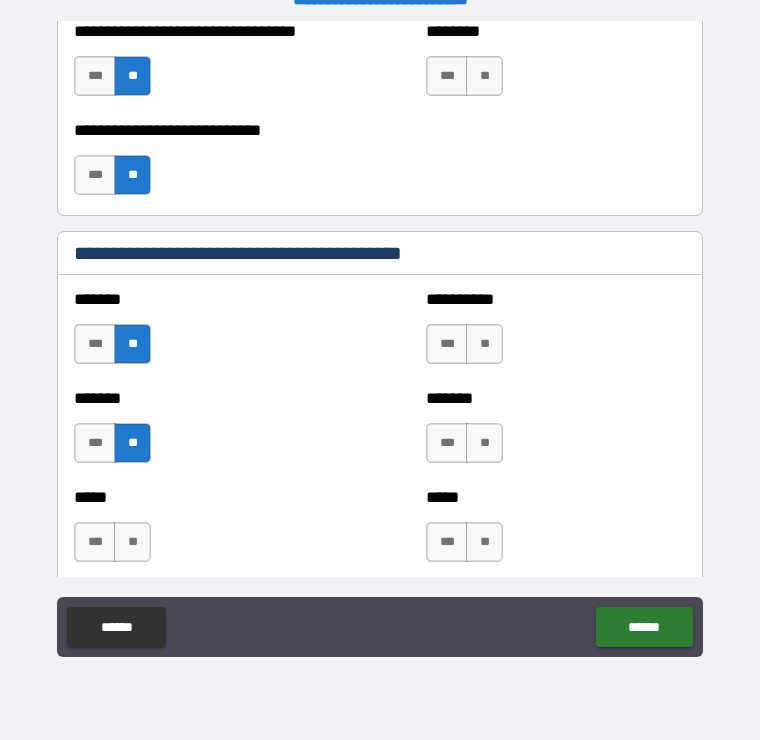 click on "**" at bounding box center (484, 344) 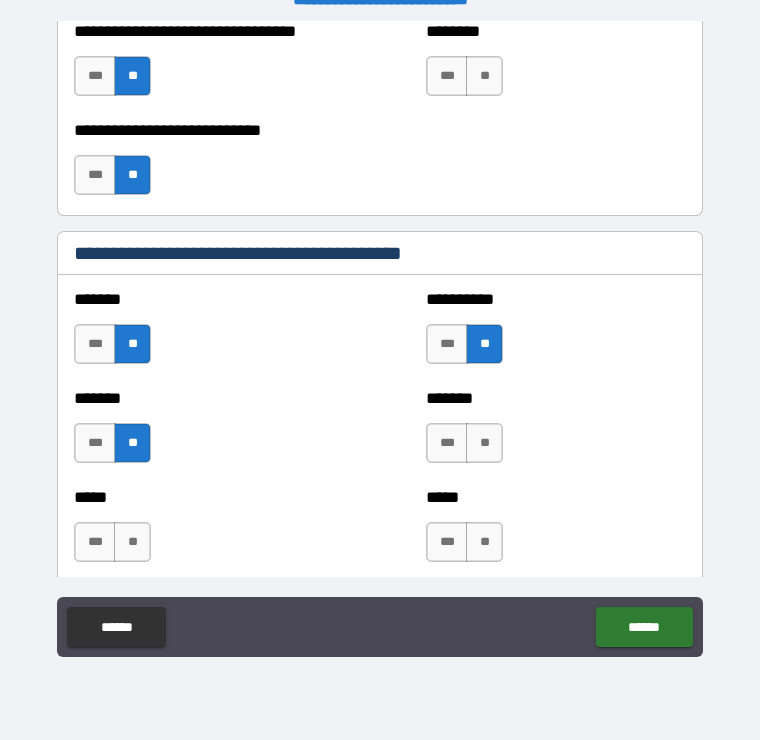 click on "**" at bounding box center [484, 443] 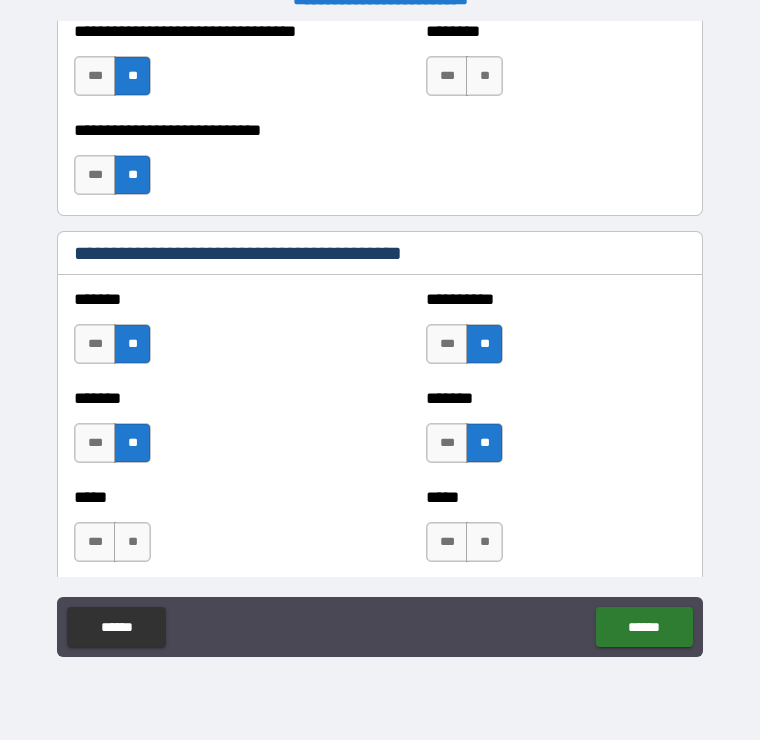 click on "**" at bounding box center [132, 542] 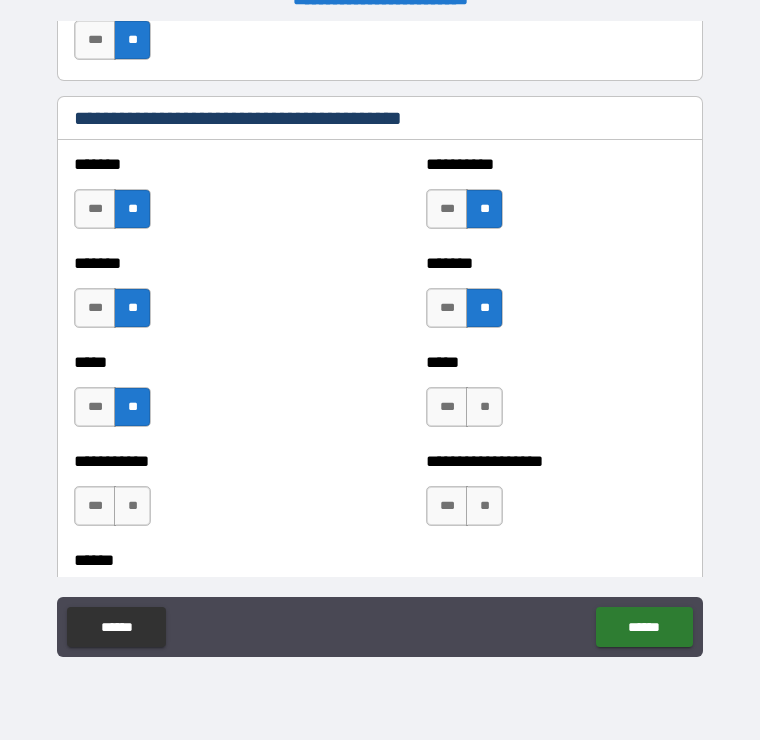 scroll, scrollTop: 1696, scrollLeft: 0, axis: vertical 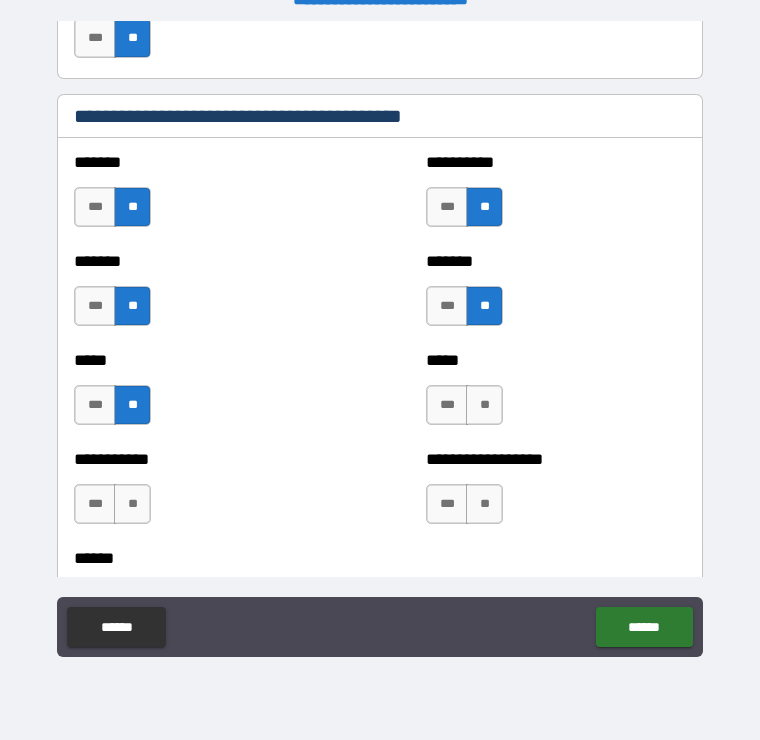 click on "**" at bounding box center (484, 405) 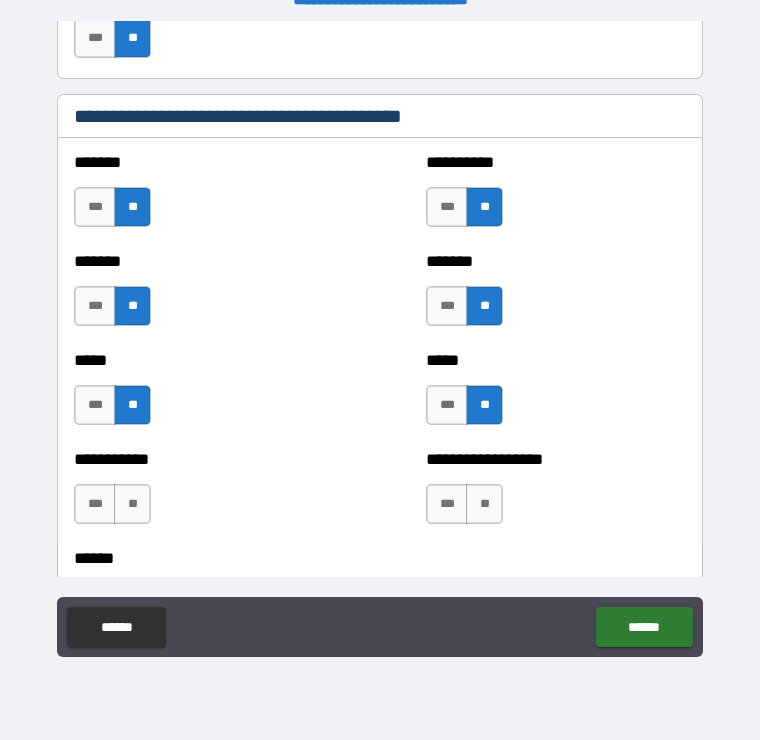 click on "**" at bounding box center (132, 504) 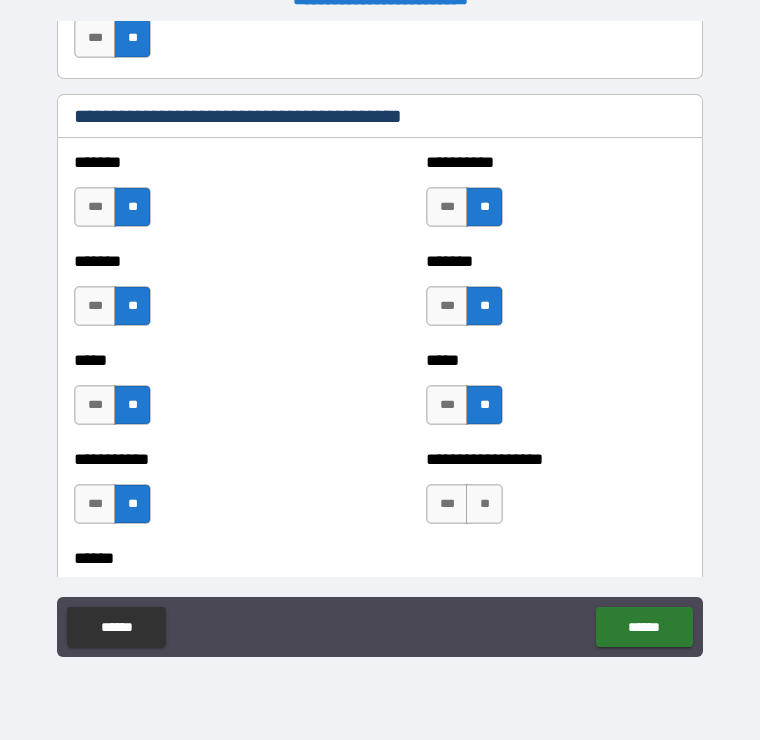 click on "**" at bounding box center [484, 504] 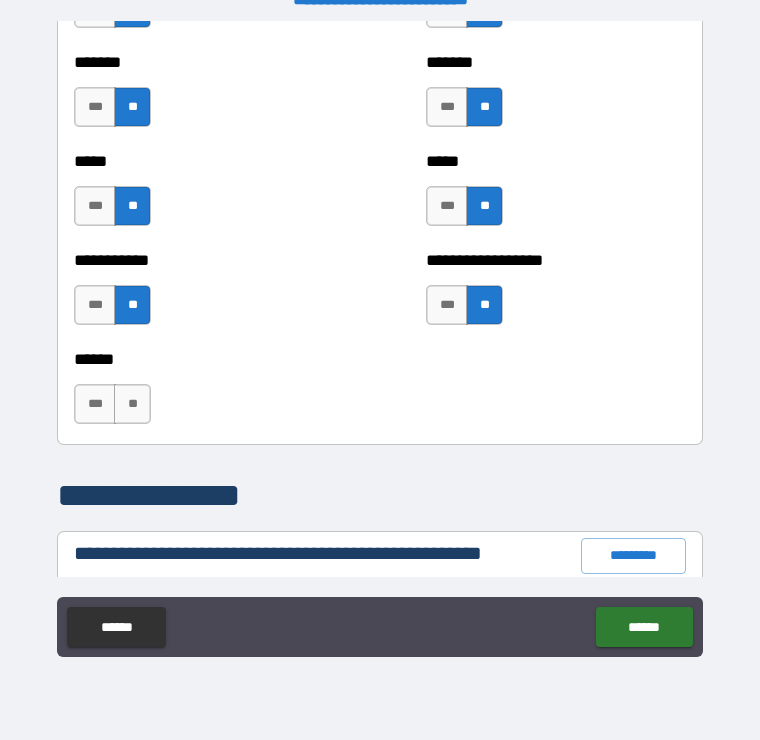 scroll, scrollTop: 1931, scrollLeft: 0, axis: vertical 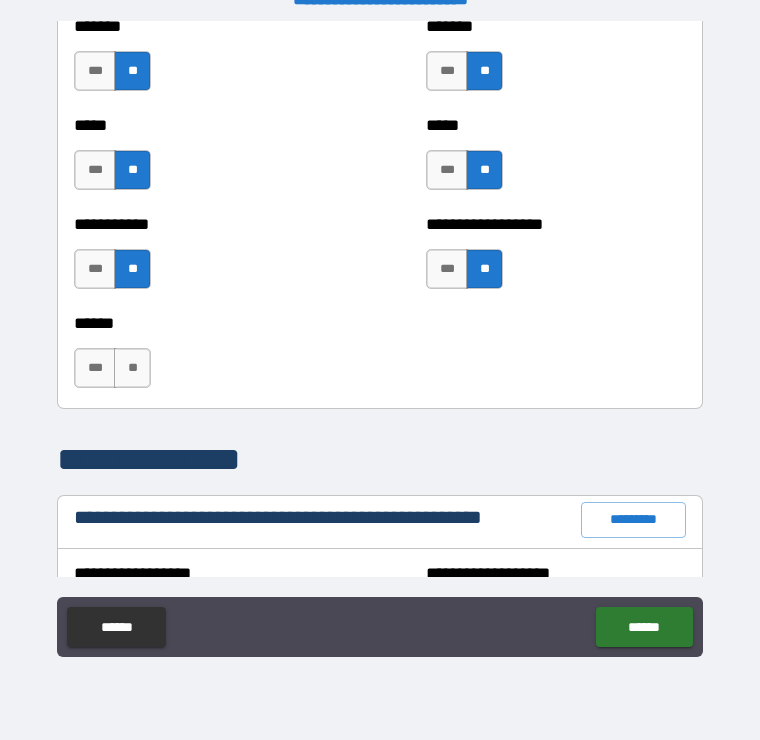 click on "**" at bounding box center [132, 368] 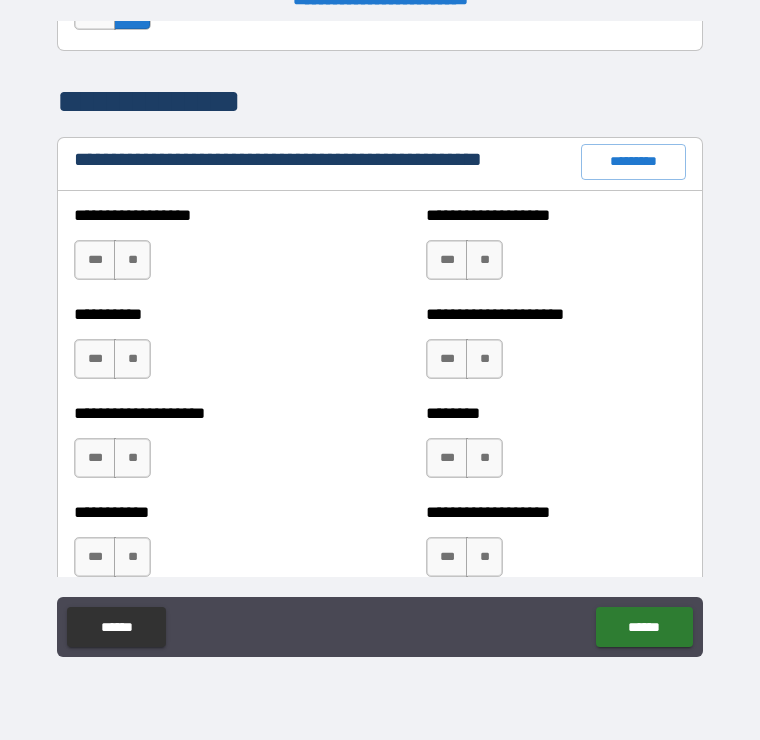 scroll, scrollTop: 2287, scrollLeft: 0, axis: vertical 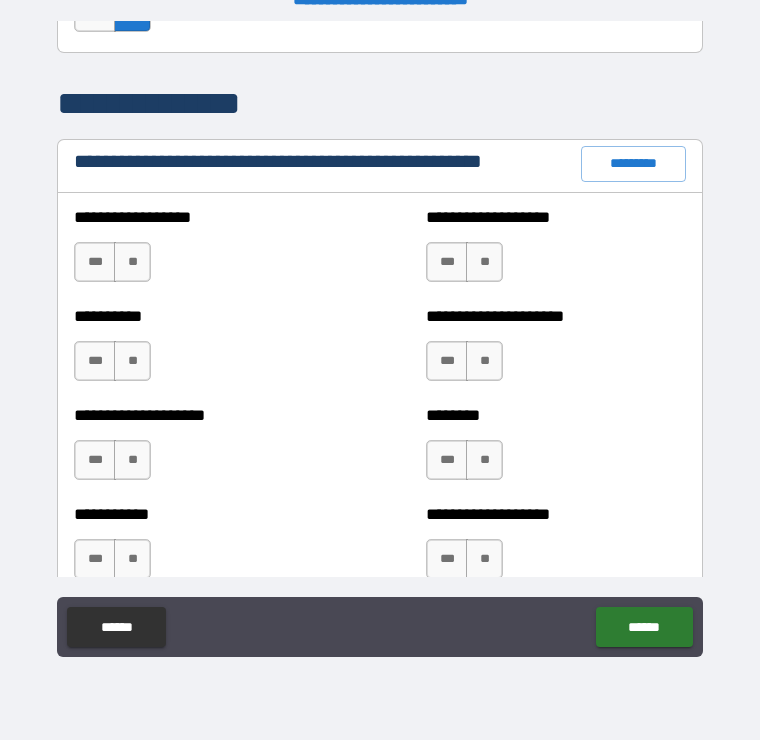 click on "*********" at bounding box center [633, 164] 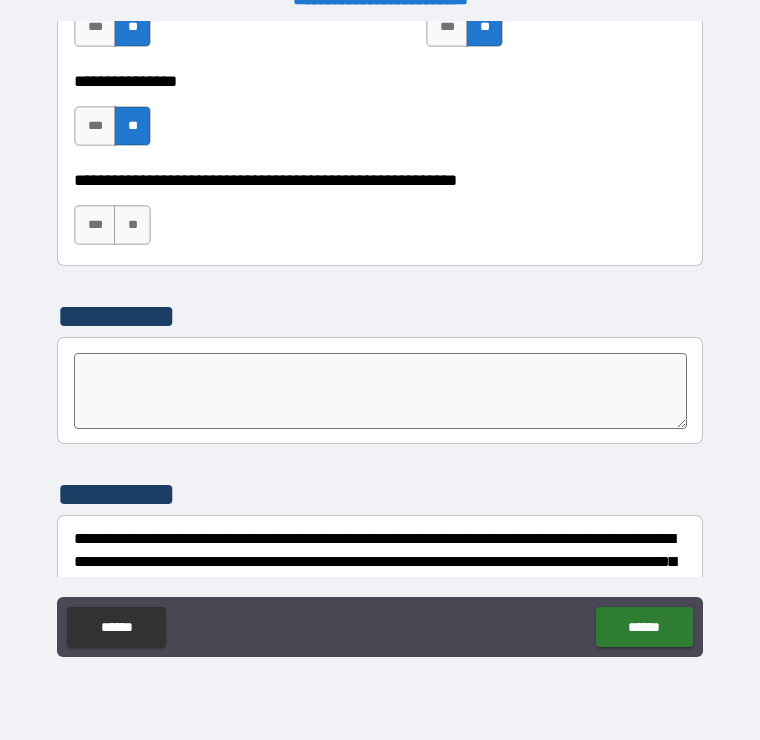 scroll, scrollTop: 6186, scrollLeft: 0, axis: vertical 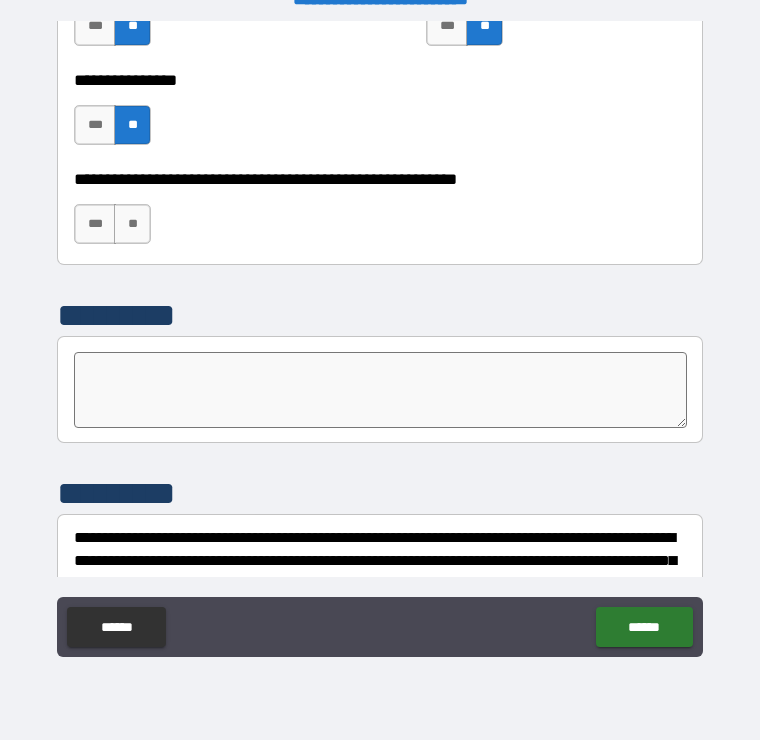 click on "**" at bounding box center [132, 224] 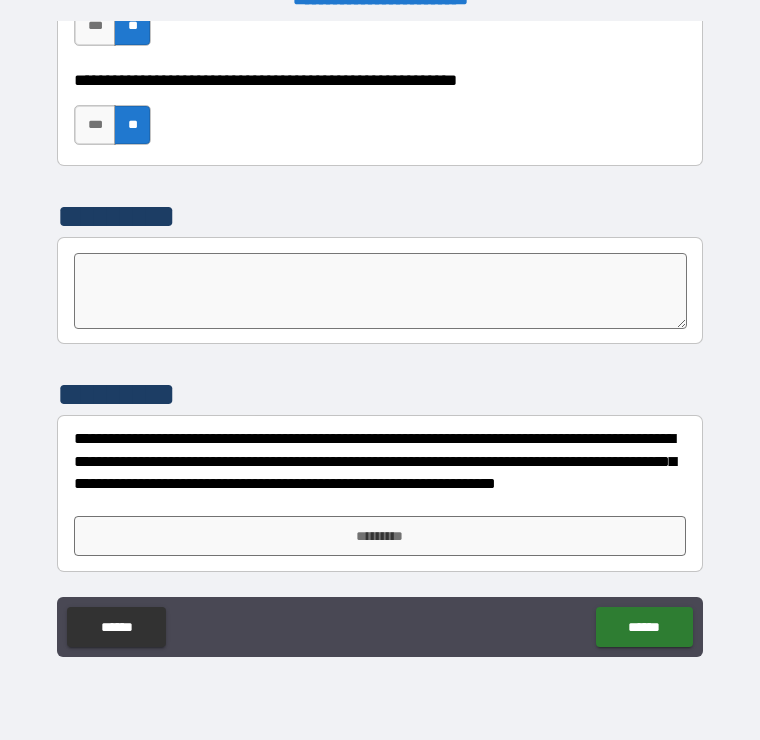 scroll, scrollTop: 6285, scrollLeft: 0, axis: vertical 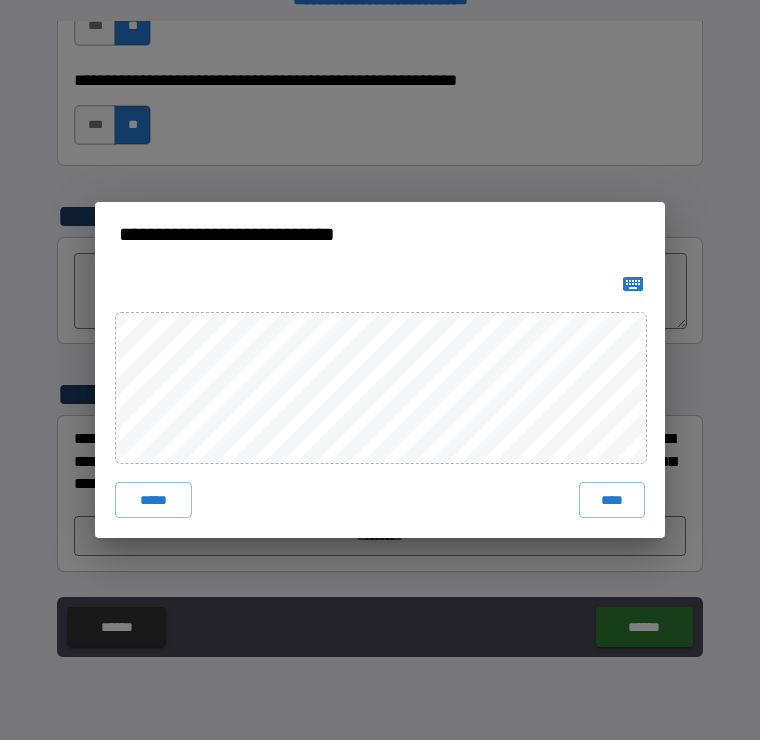 click on "****" at bounding box center [612, 500] 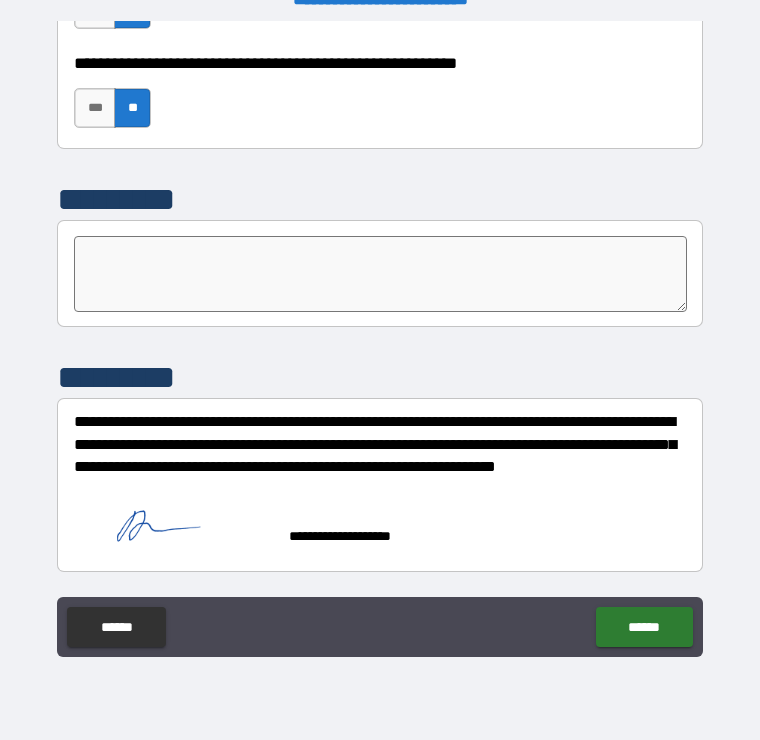 scroll, scrollTop: 6302, scrollLeft: 0, axis: vertical 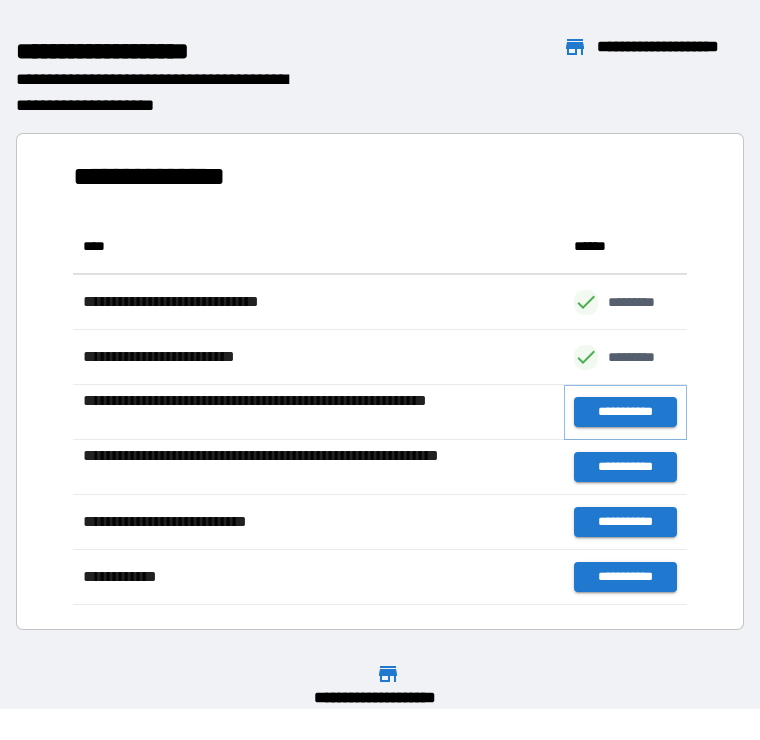 click on "**********" at bounding box center [625, 412] 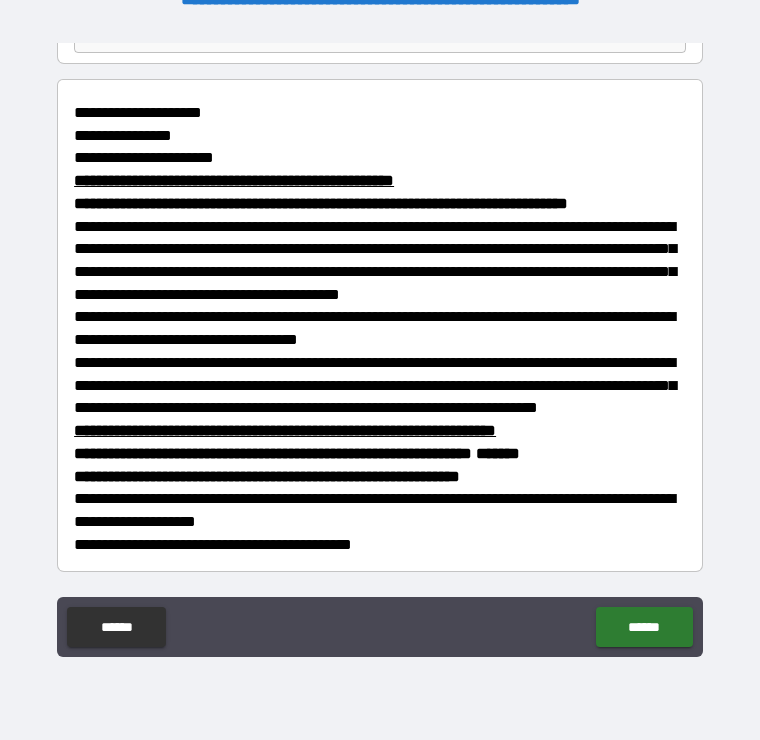scroll, scrollTop: 253, scrollLeft: 0, axis: vertical 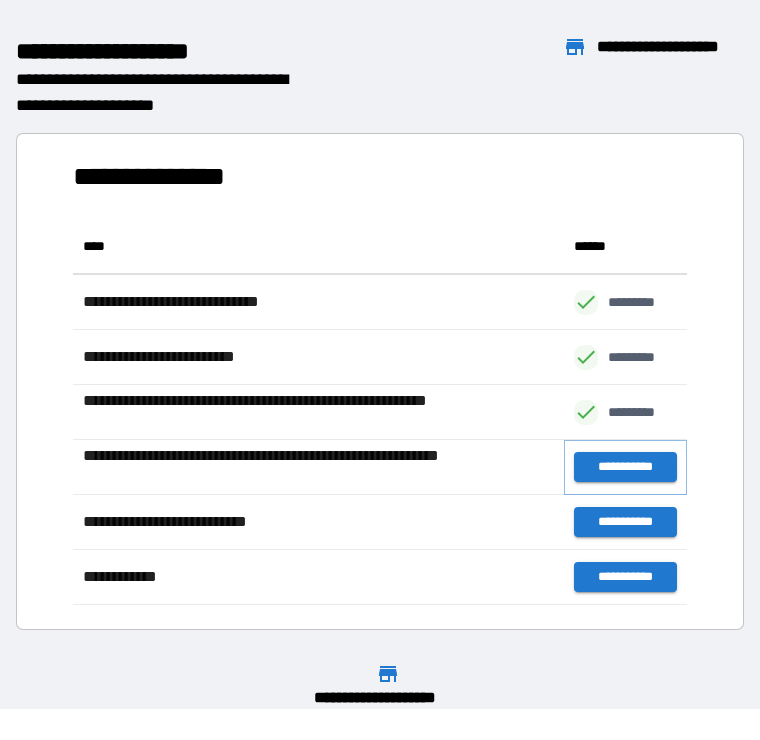 click on "**********" at bounding box center (625, 467) 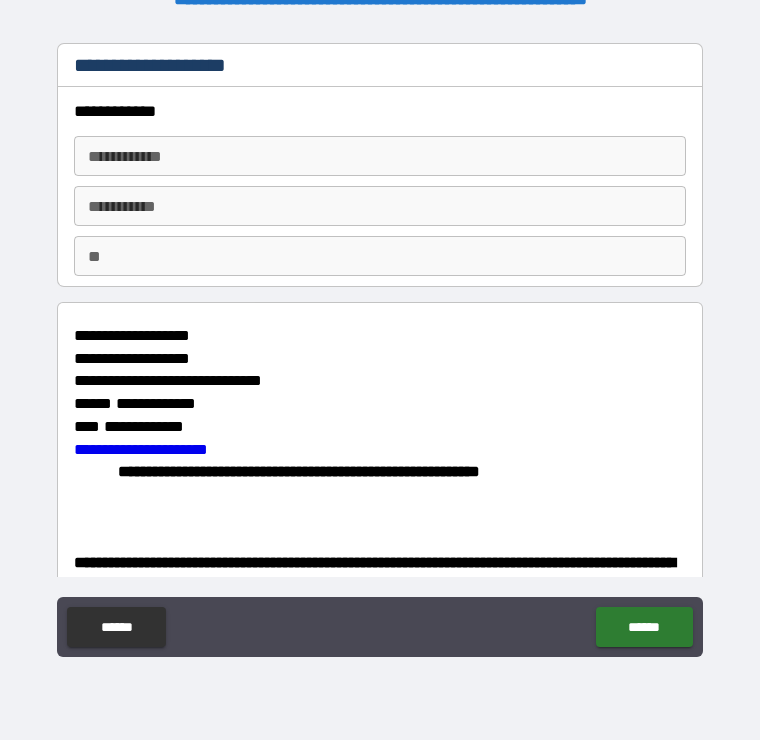 scroll, scrollTop: 0, scrollLeft: 0, axis: both 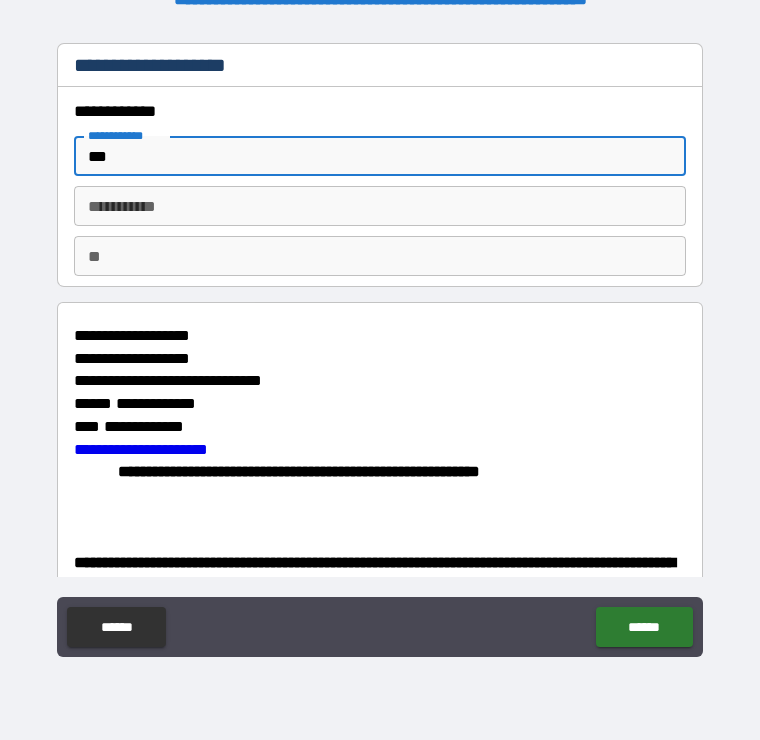 type on "***" 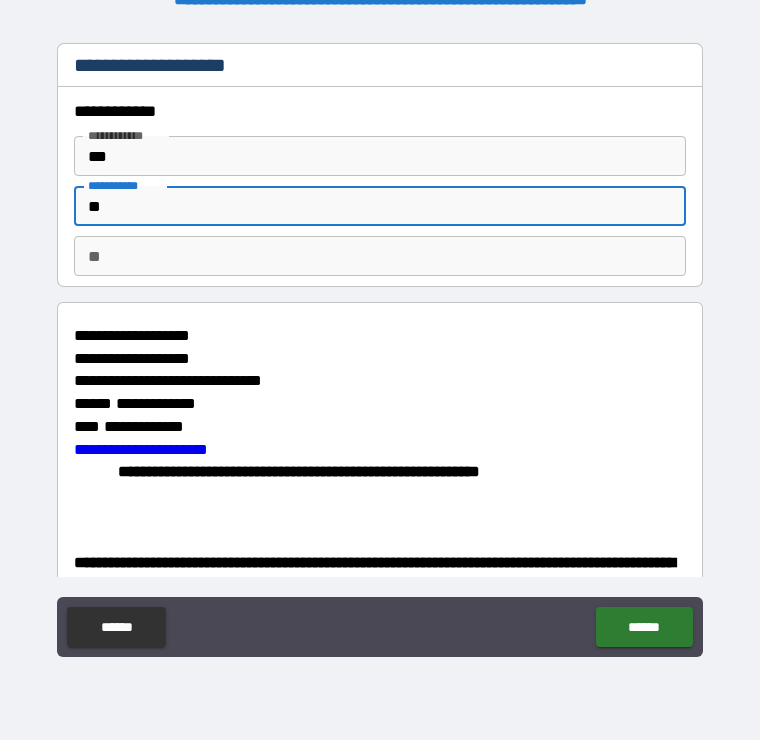 type on "**" 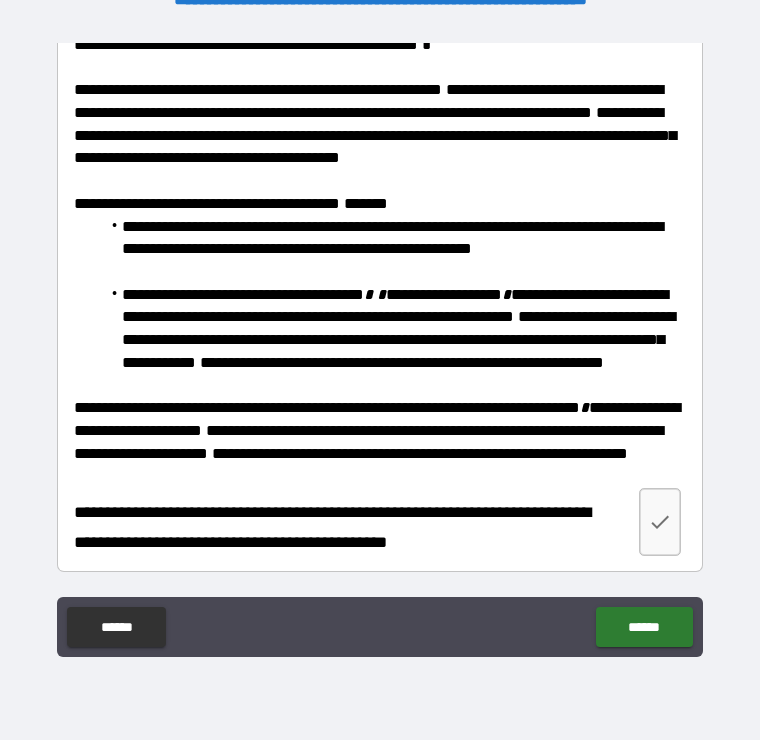 scroll, scrollTop: 651, scrollLeft: 0, axis: vertical 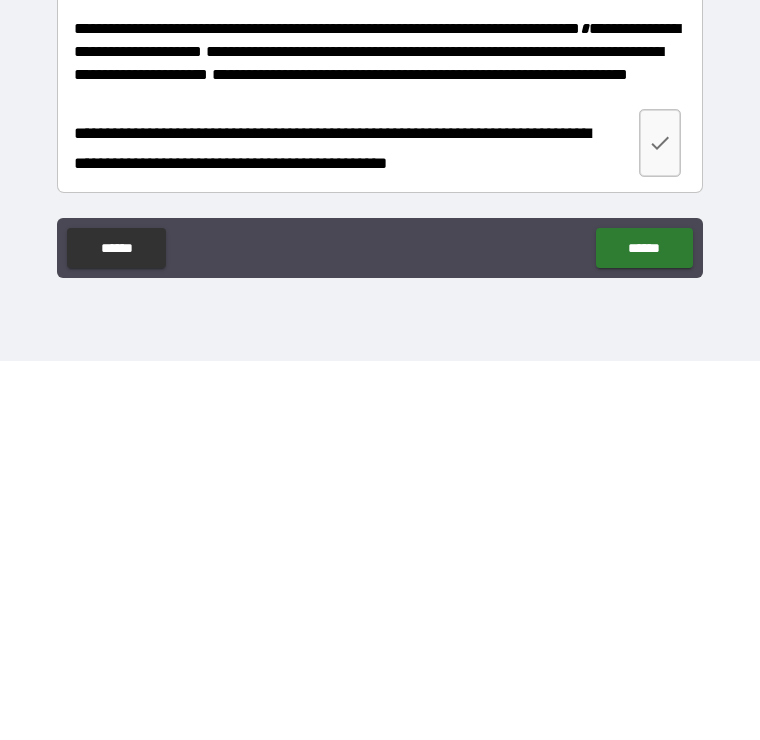 type on "*" 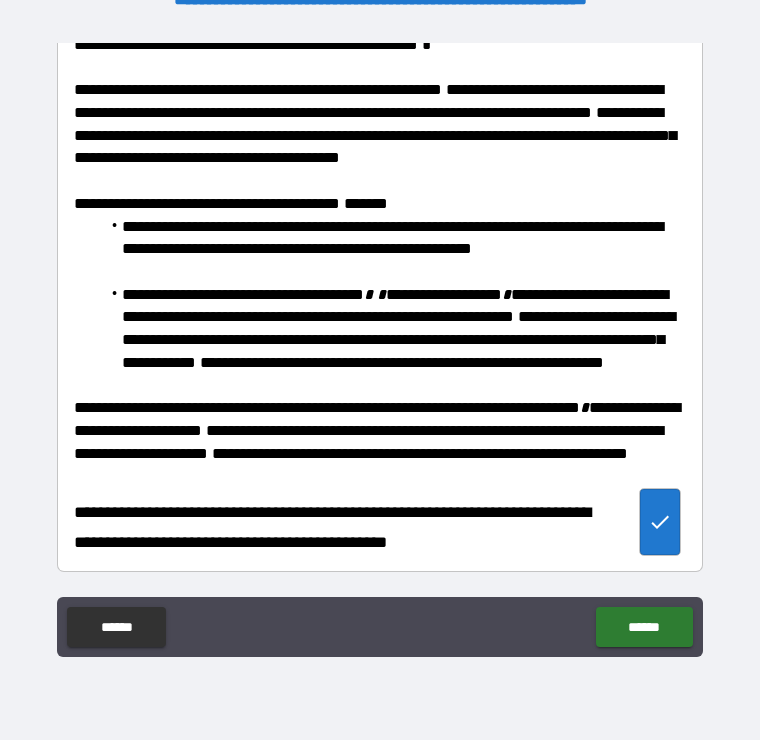 click on "******" at bounding box center (644, 627) 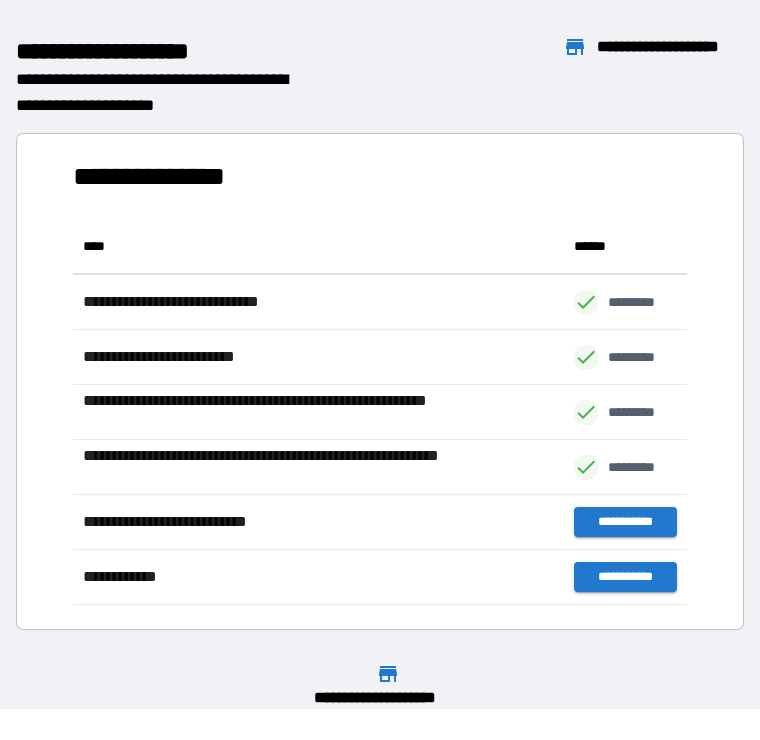 scroll, scrollTop: 1, scrollLeft: 1, axis: both 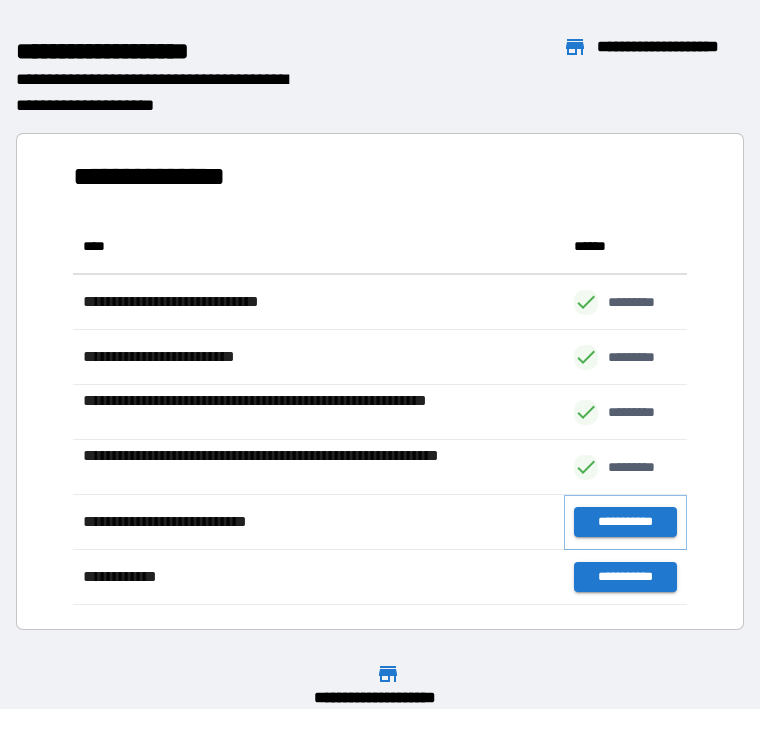 click on "**********" at bounding box center (625, 522) 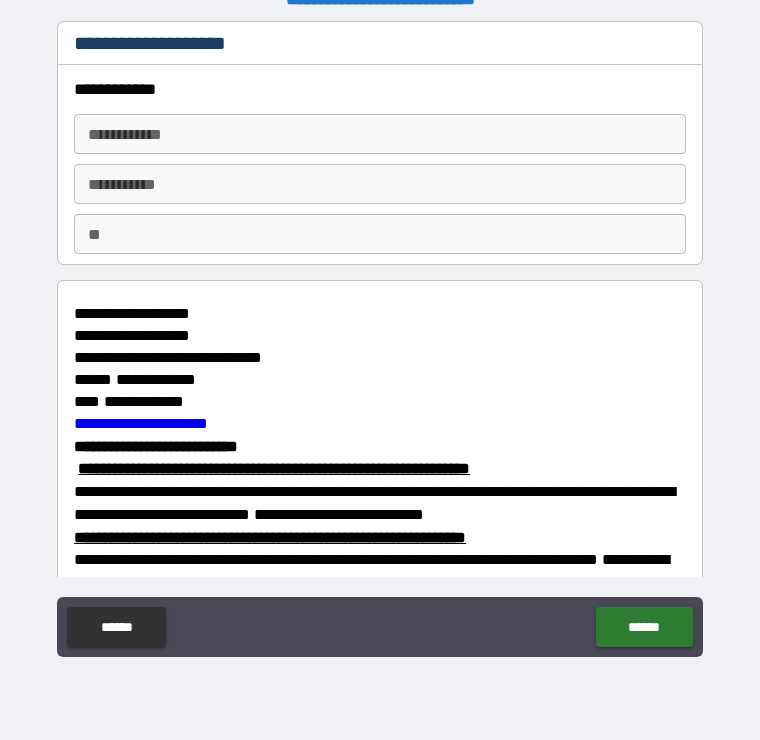 click on "**********" at bounding box center [380, 134] 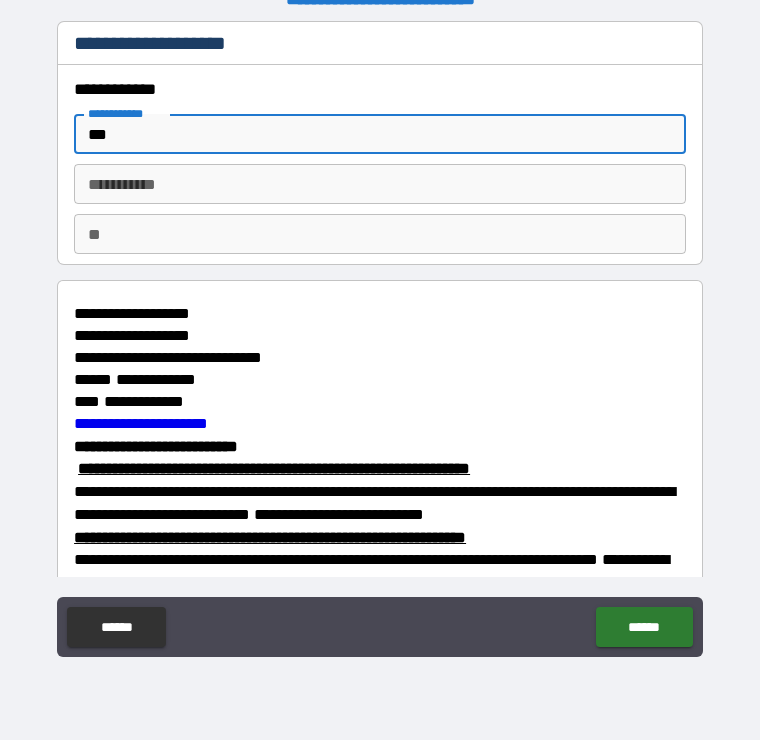 type on "***" 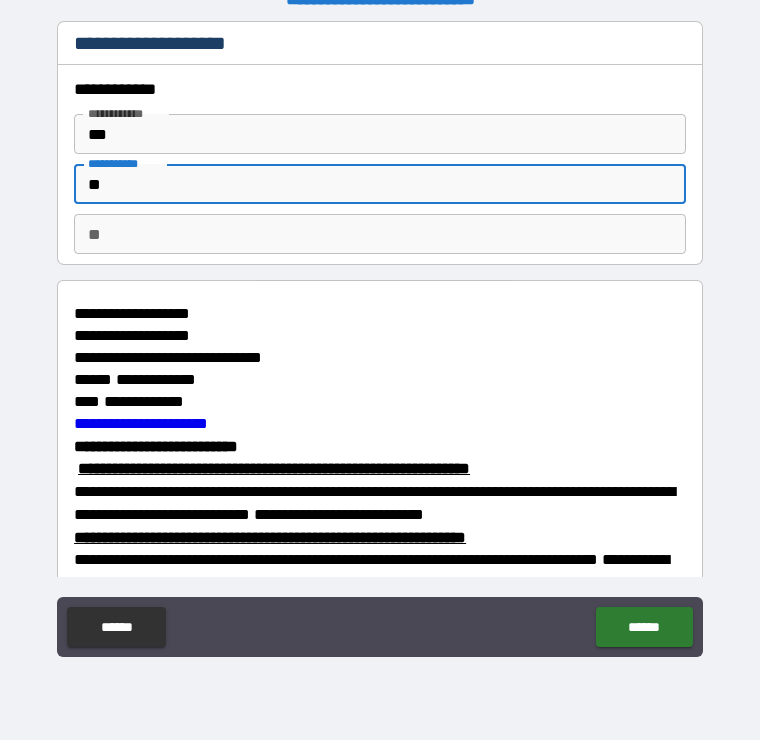 type on "**" 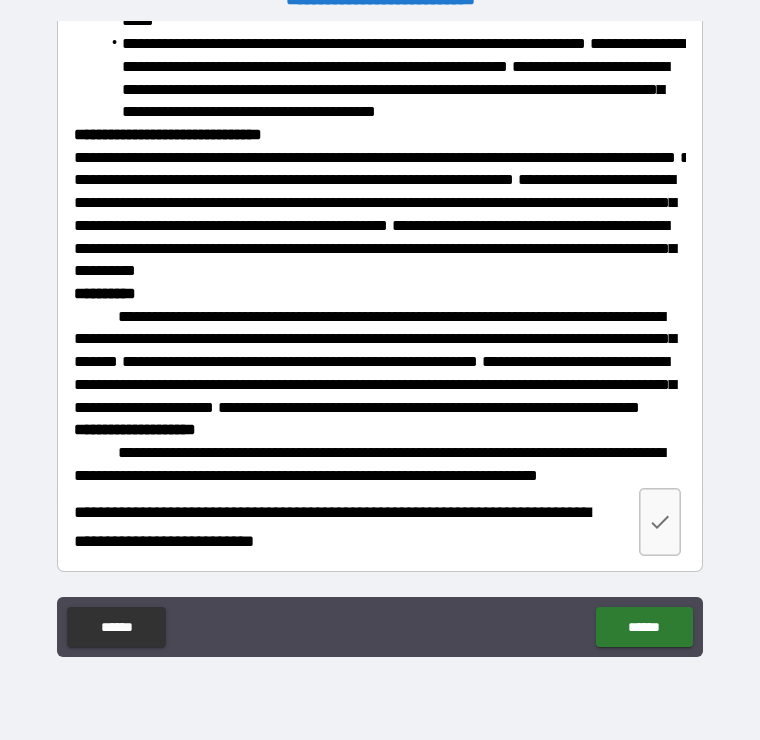 scroll, scrollTop: 3491, scrollLeft: 0, axis: vertical 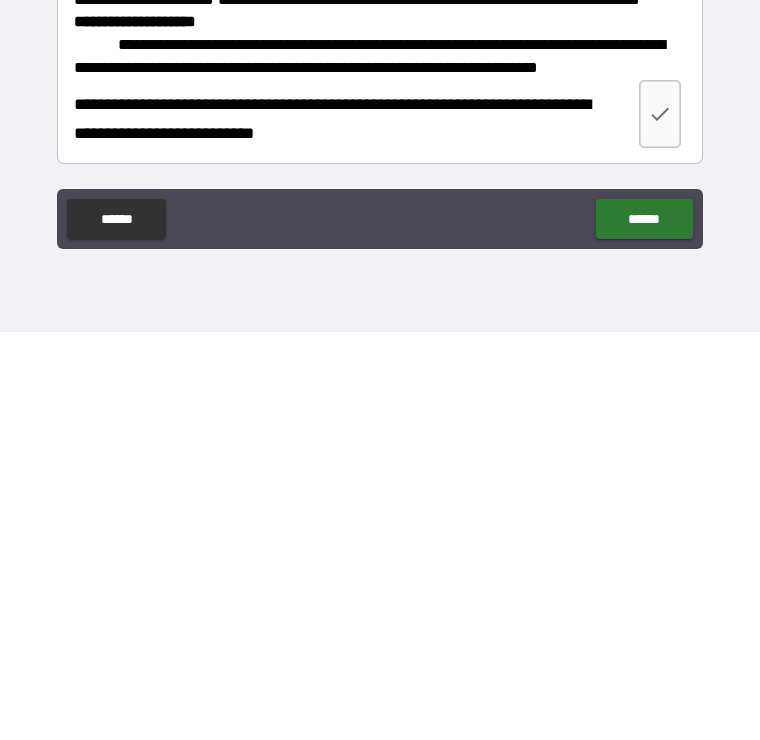 type on "*" 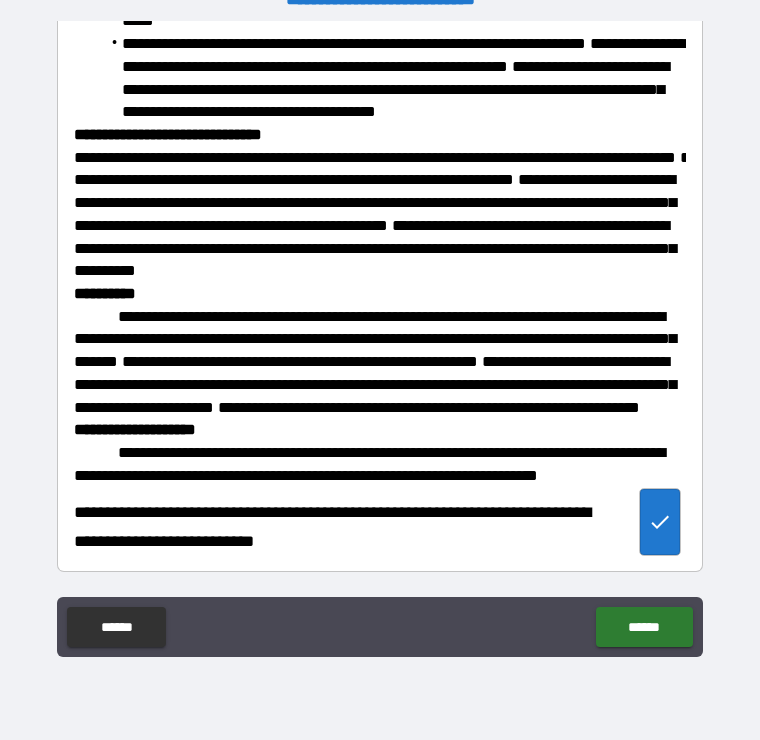 click on "******" at bounding box center [644, 627] 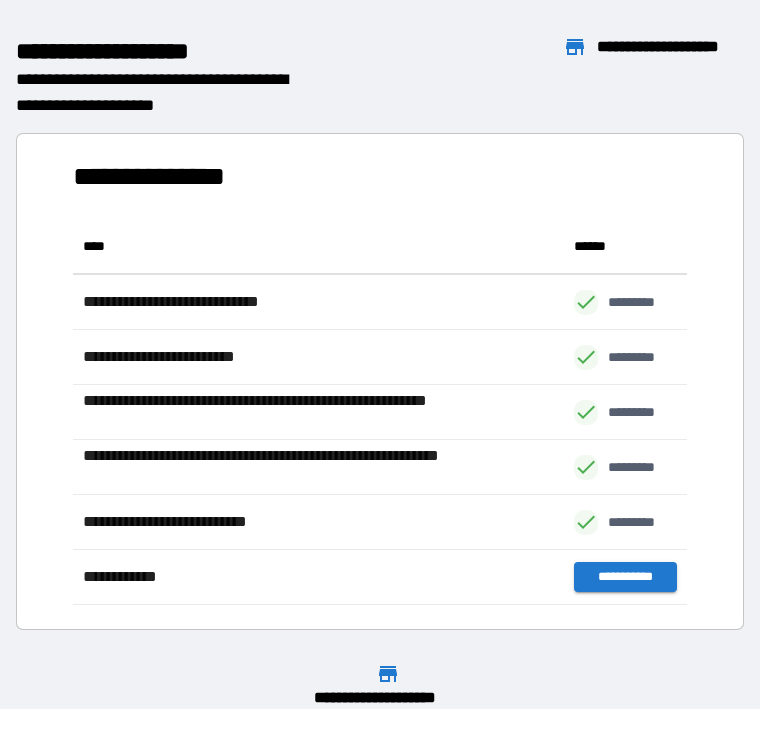 scroll, scrollTop: 386, scrollLeft: 614, axis: both 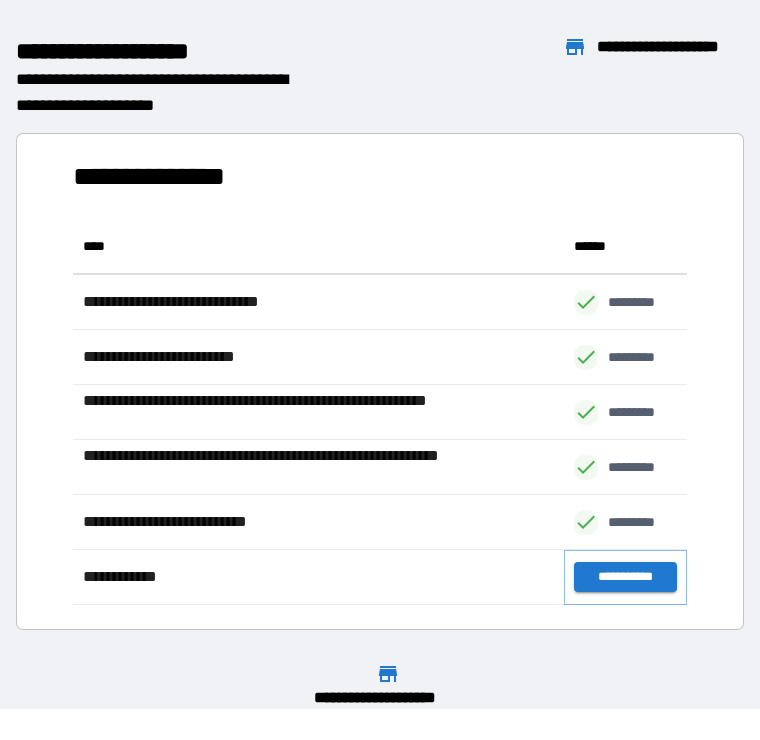 click on "**********" at bounding box center (625, 577) 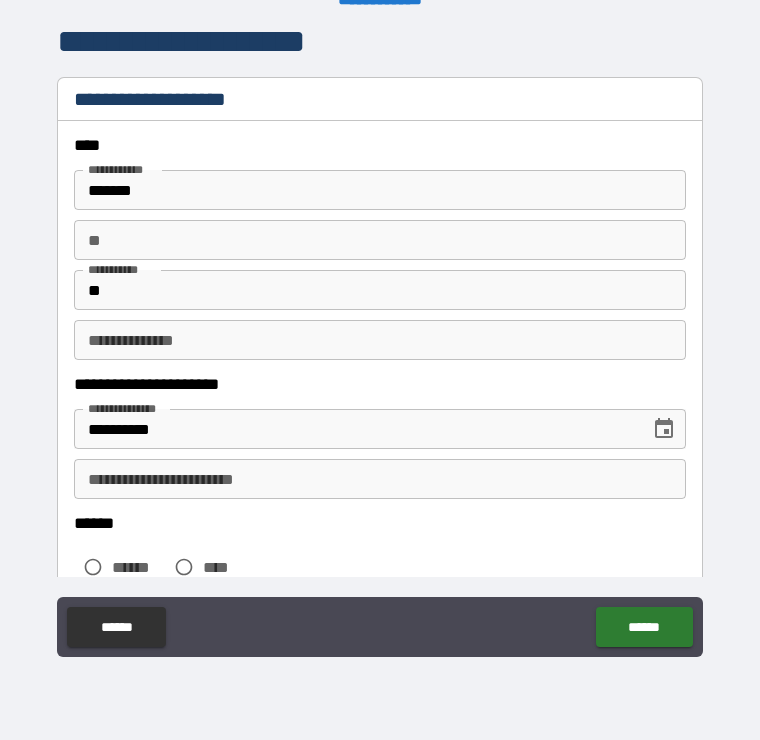 click on "*******" at bounding box center [380, 190] 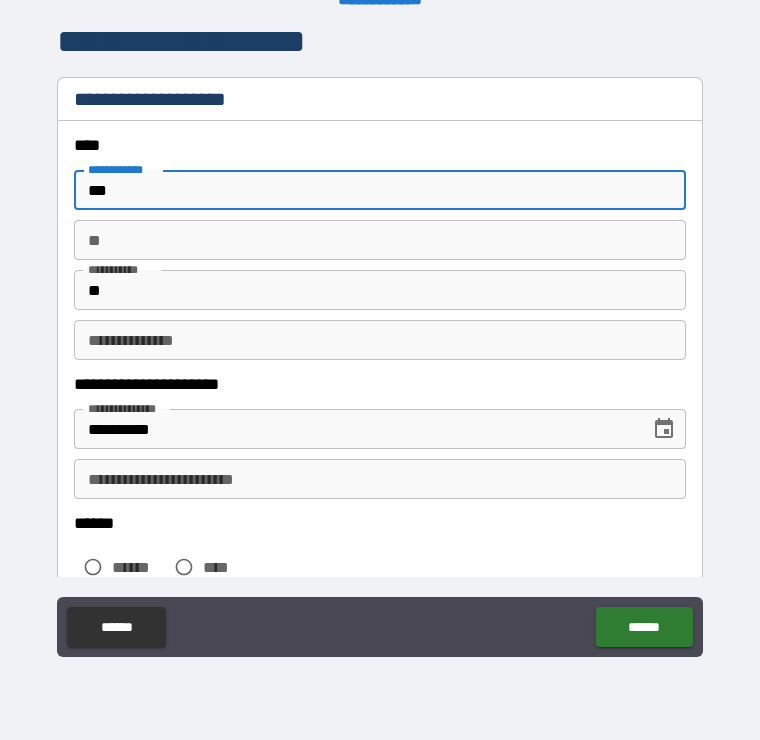 type on "***" 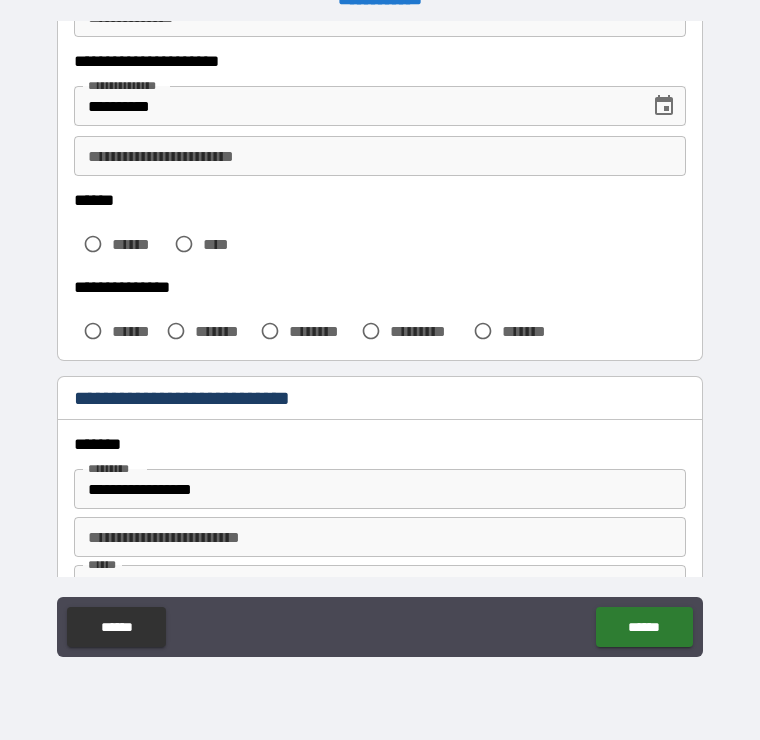scroll, scrollTop: 324, scrollLeft: 0, axis: vertical 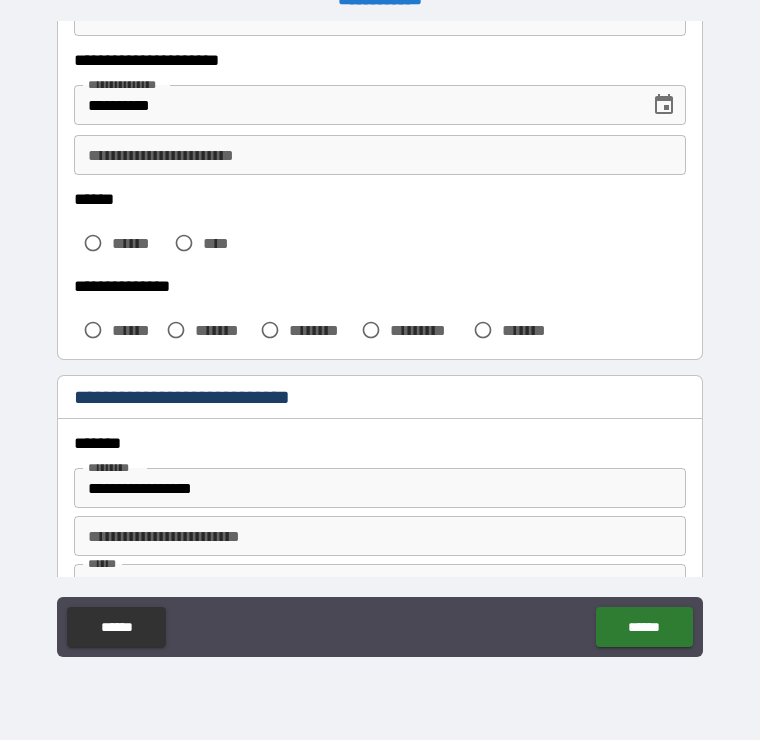 type on "*" 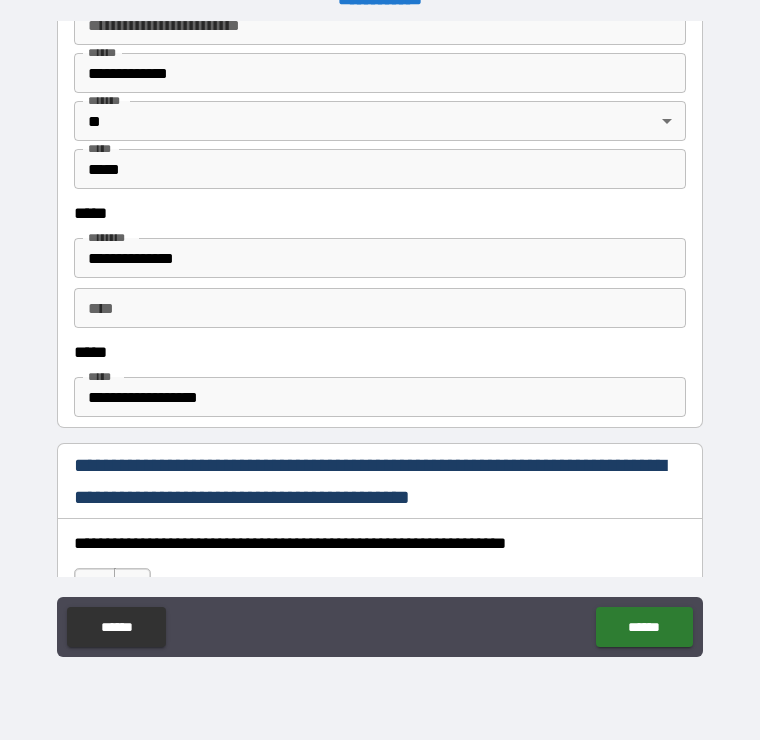 scroll, scrollTop: 835, scrollLeft: 0, axis: vertical 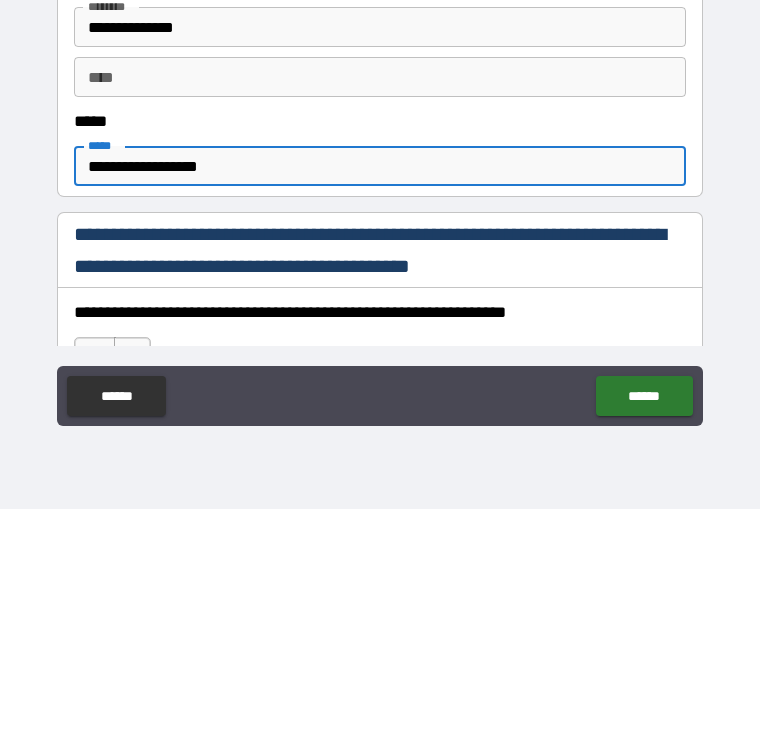 click on "**********" at bounding box center (380, 397) 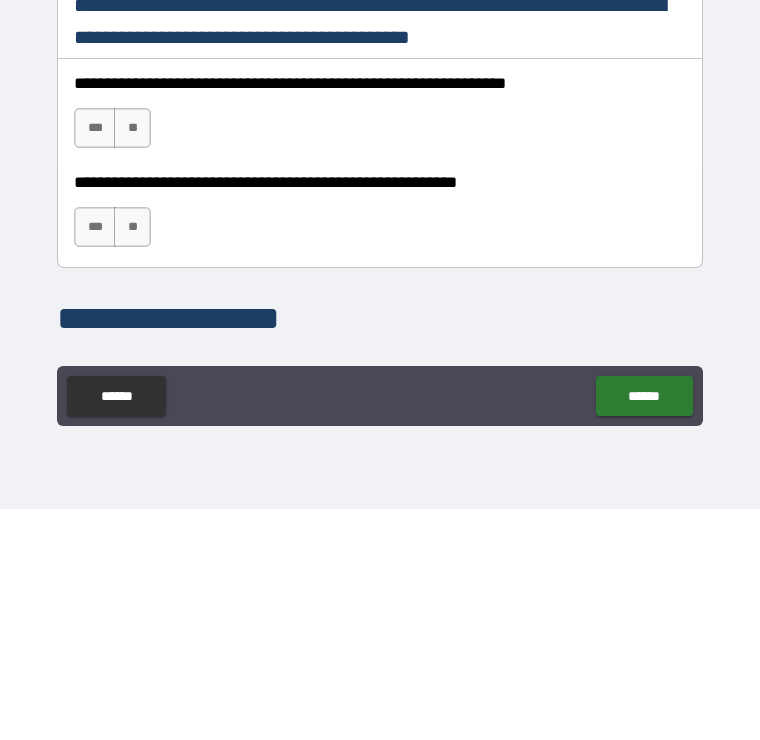 scroll, scrollTop: 1059, scrollLeft: 0, axis: vertical 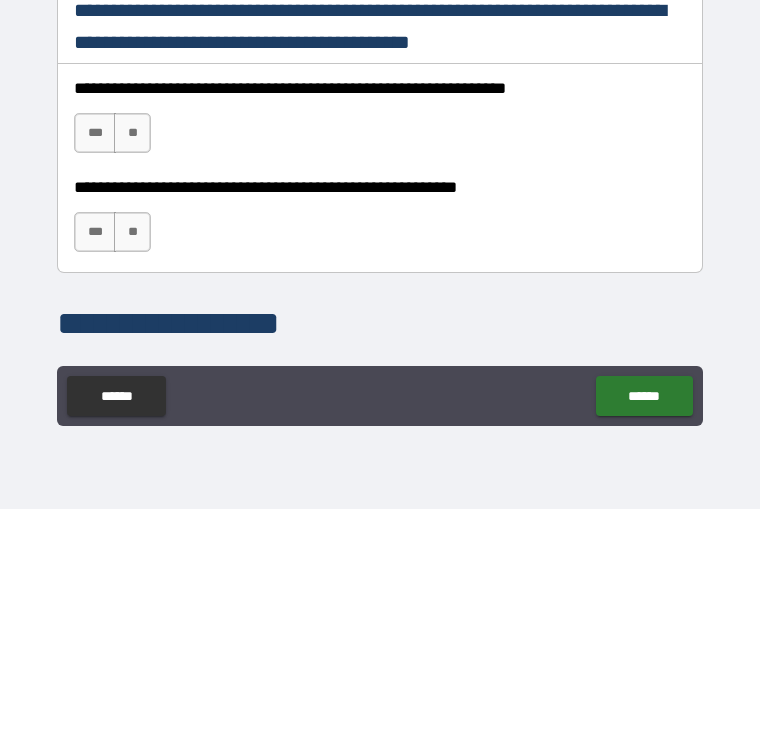 type on "**********" 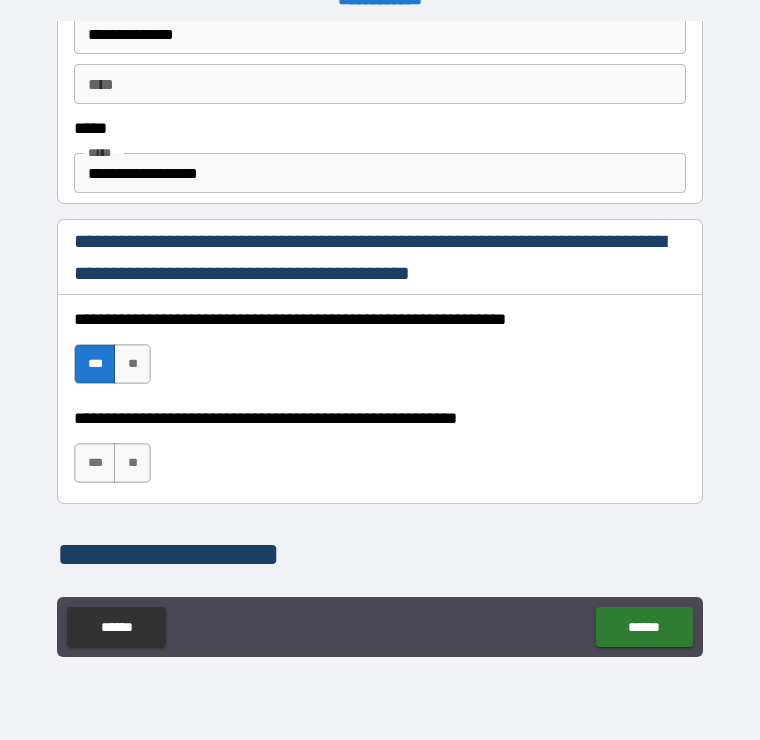 click on "***" at bounding box center [95, 463] 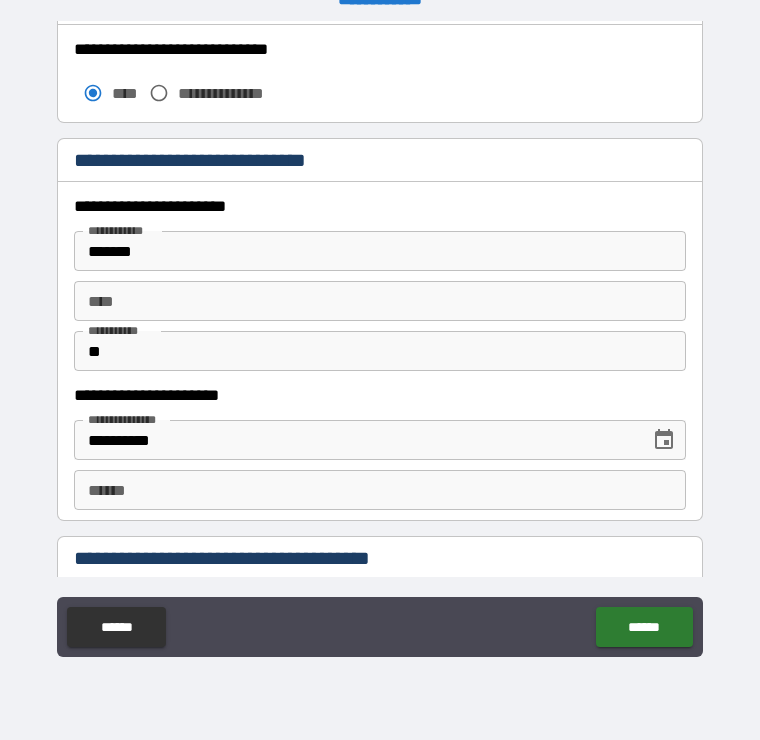 scroll, scrollTop: 1701, scrollLeft: 0, axis: vertical 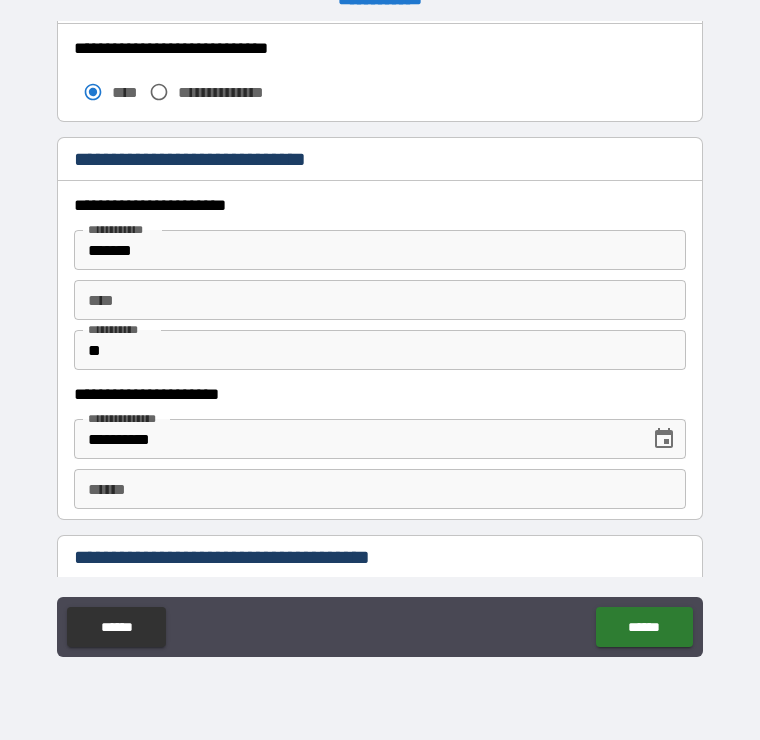click on "*******" at bounding box center (380, 250) 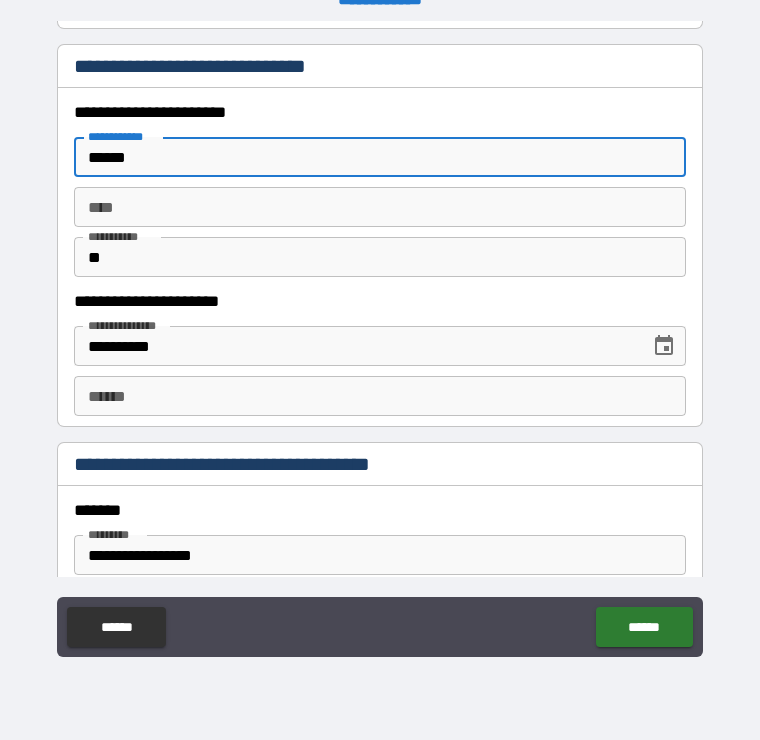 scroll, scrollTop: 1793, scrollLeft: 0, axis: vertical 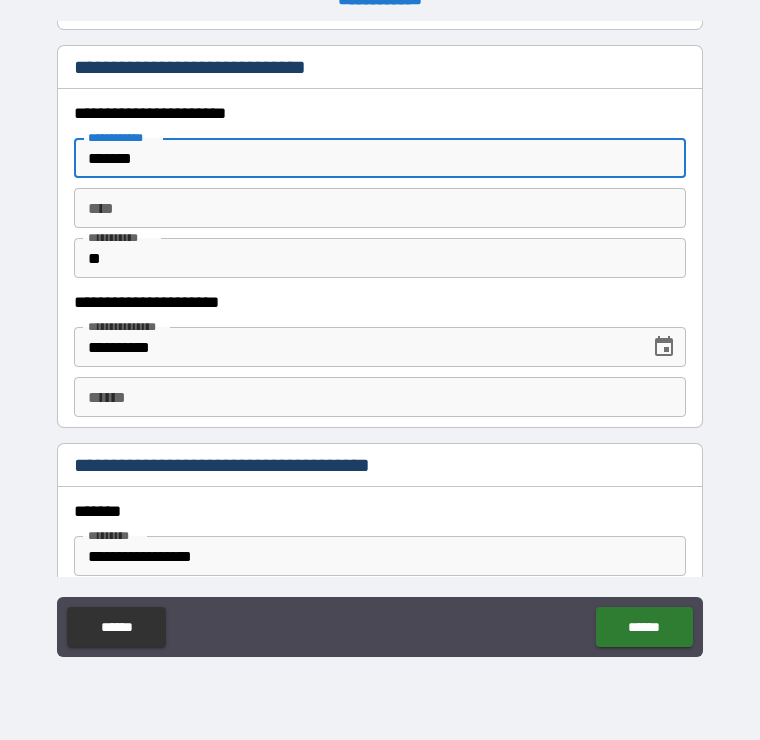 click on "*******" at bounding box center [380, 158] 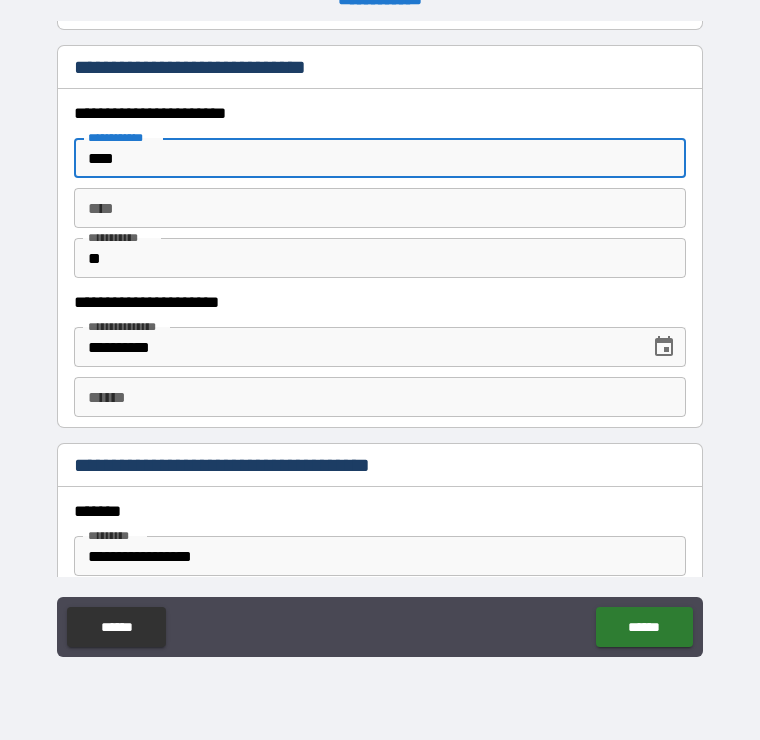 type on "***" 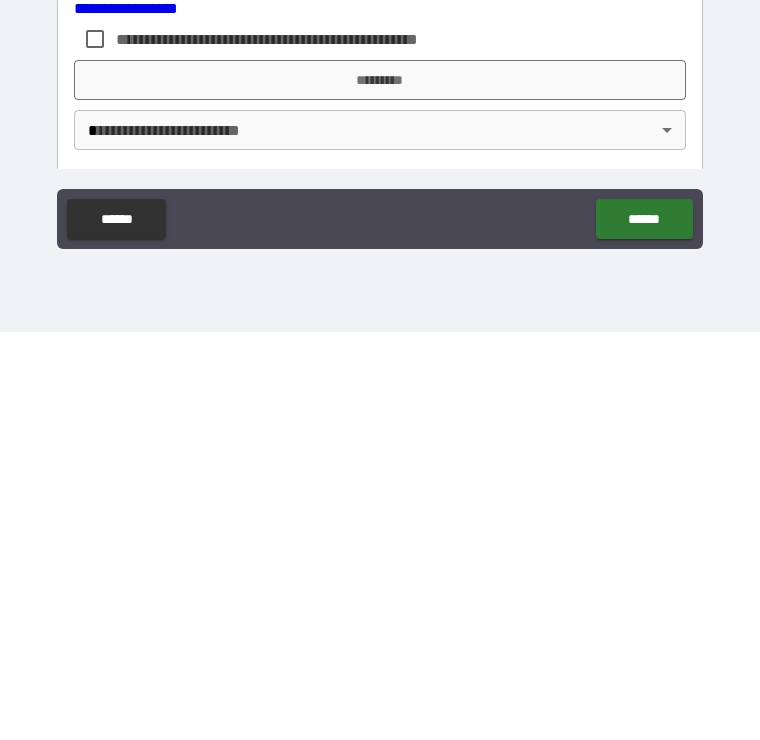 scroll, scrollTop: 2587, scrollLeft: 0, axis: vertical 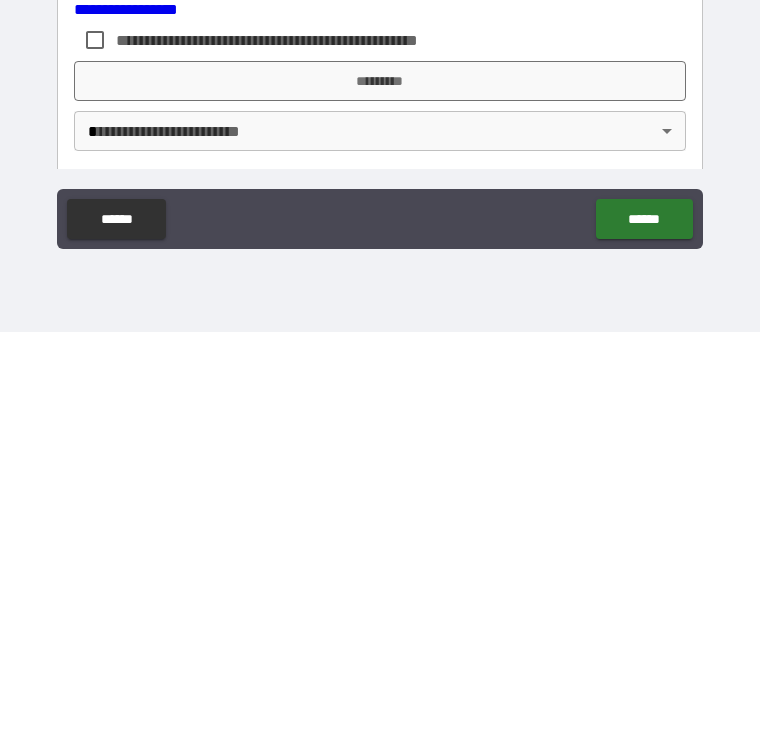 type on "***" 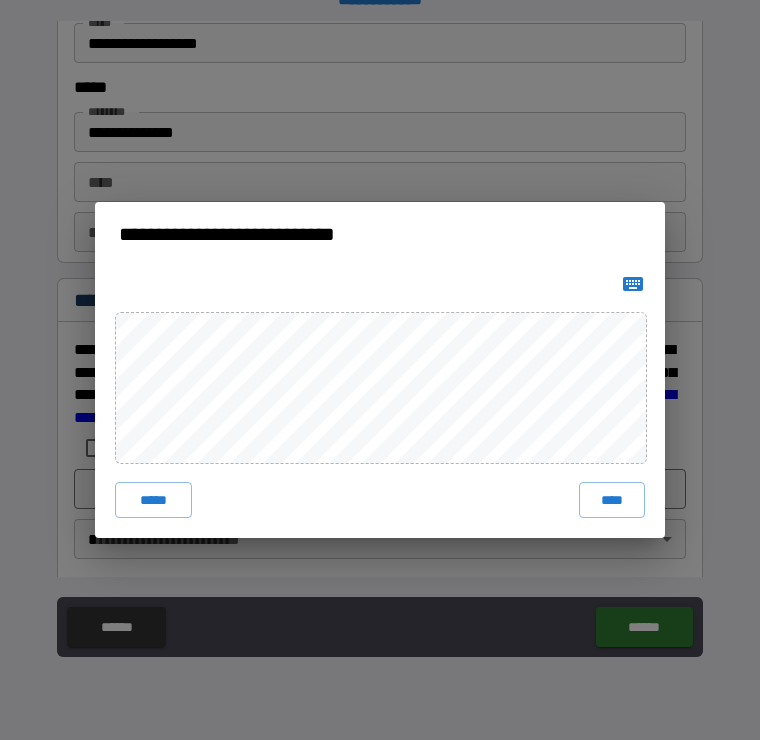 click on "****" at bounding box center [612, 500] 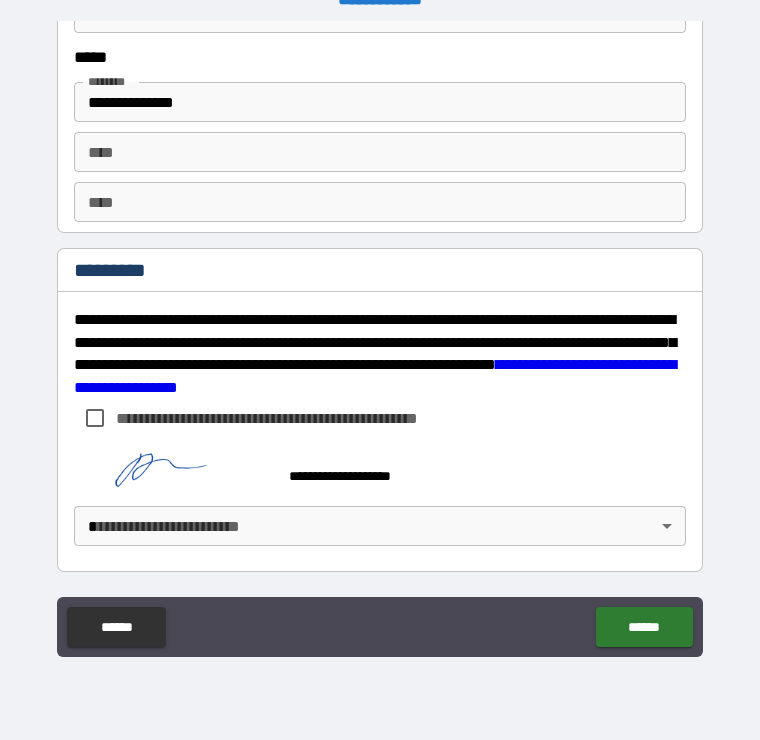 scroll, scrollTop: 2617, scrollLeft: 0, axis: vertical 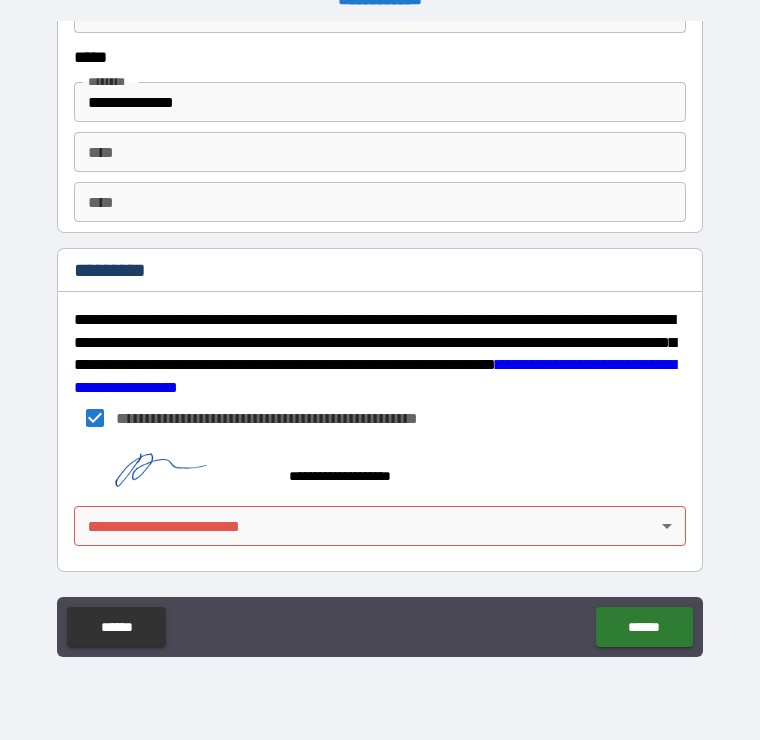 click on "**********" at bounding box center [380, 354] 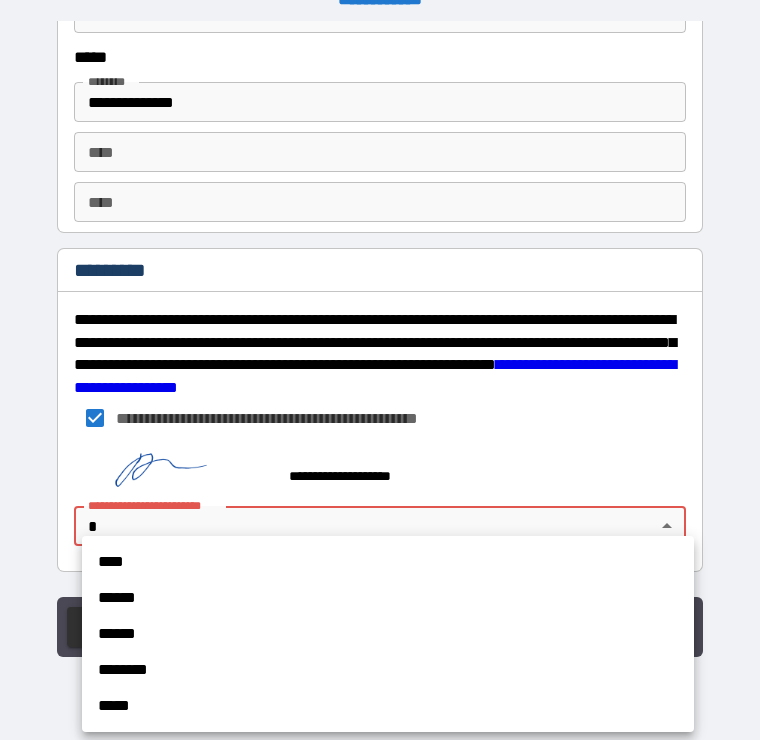 click on "****" at bounding box center [388, 562] 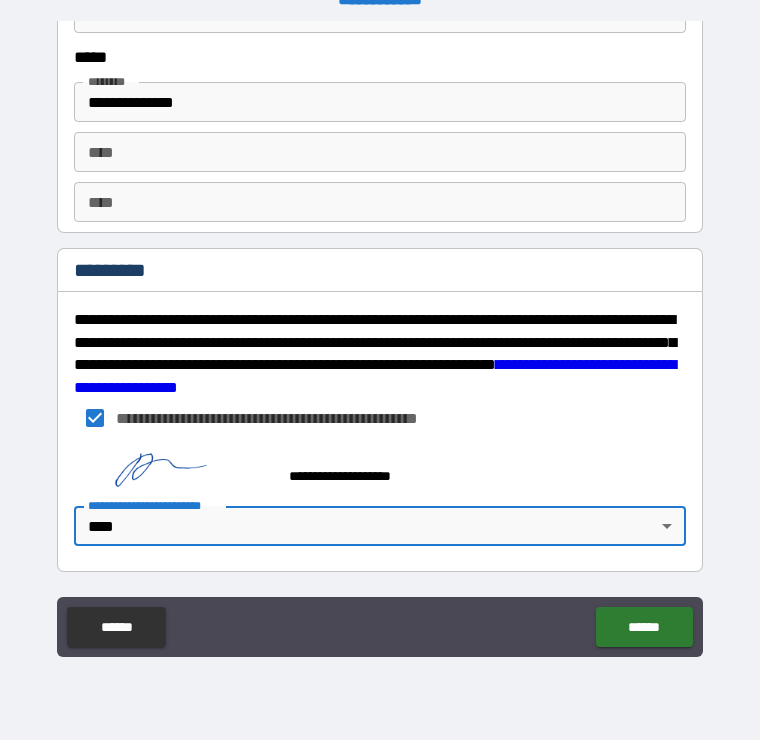 click on "******" at bounding box center [644, 627] 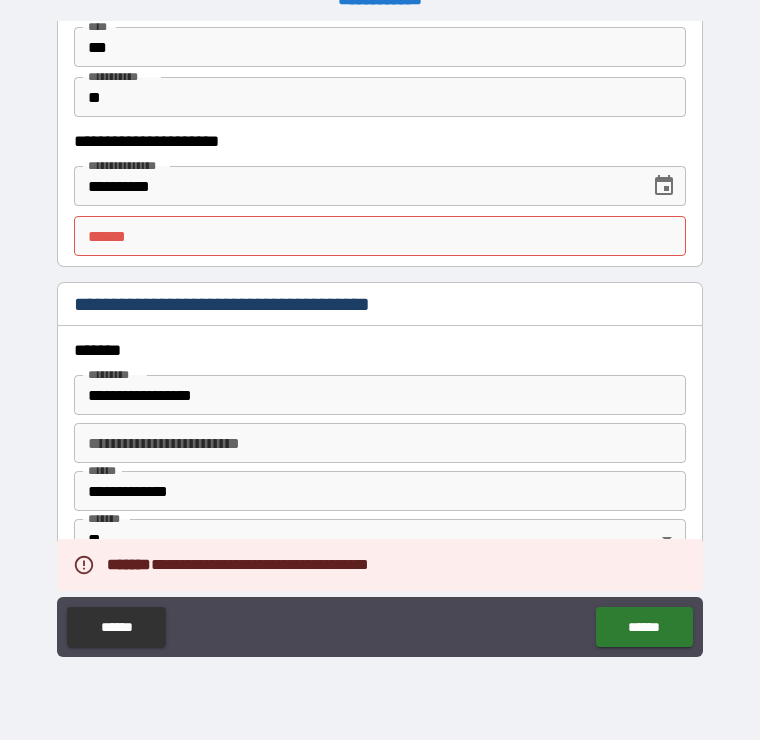 scroll, scrollTop: 1949, scrollLeft: 0, axis: vertical 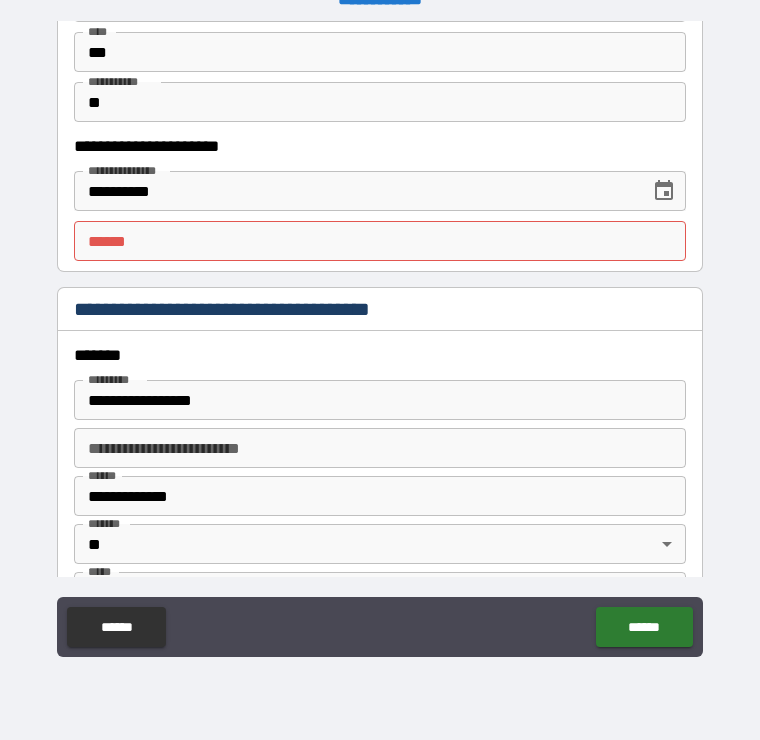 click on "****   *" at bounding box center [380, 241] 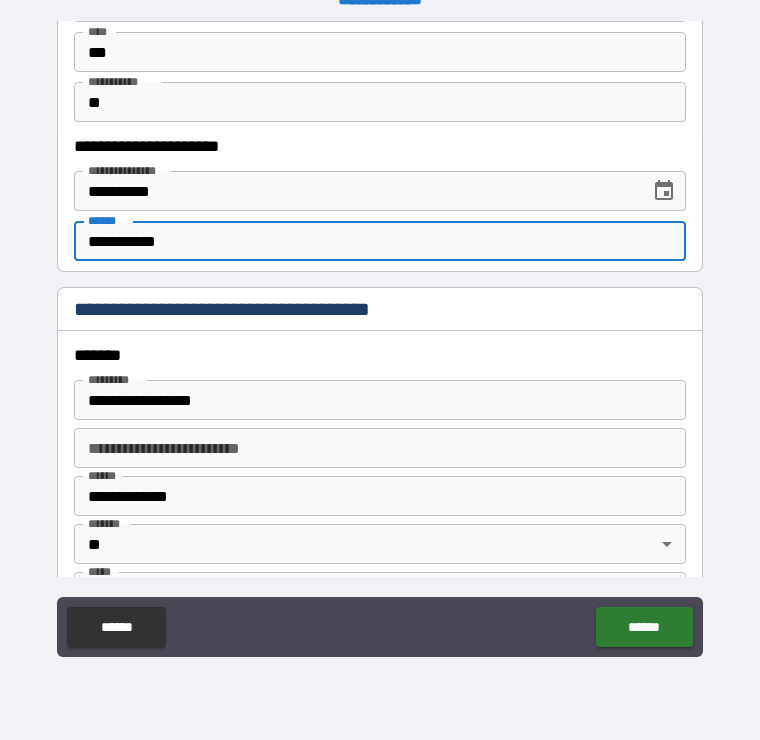 type on "**********" 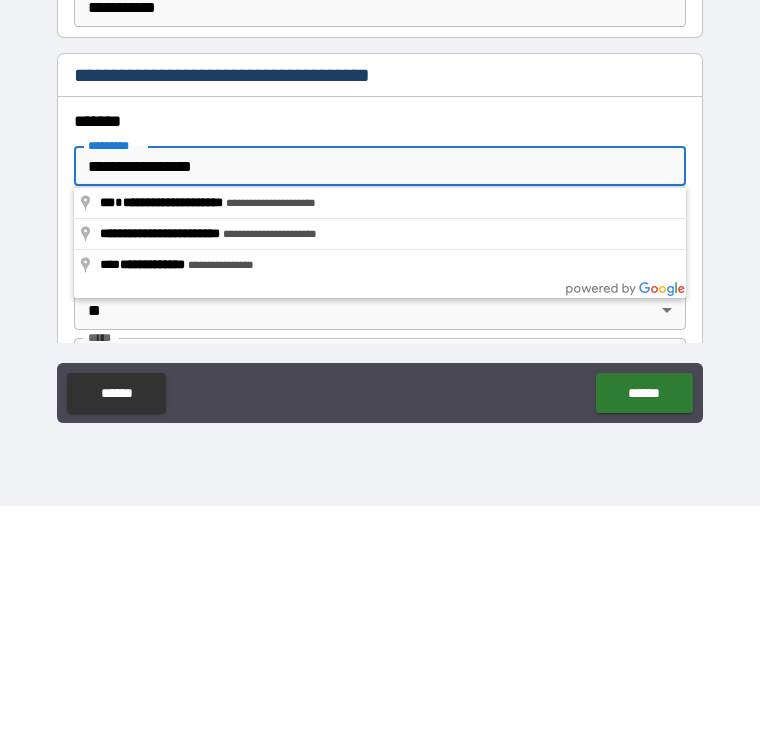 type on "**********" 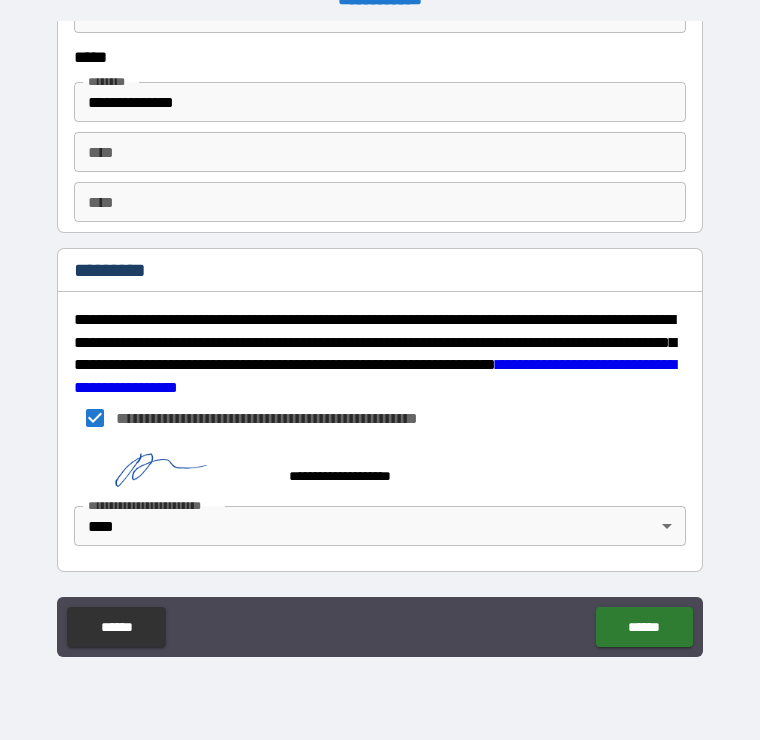 scroll, scrollTop: 2617, scrollLeft: 0, axis: vertical 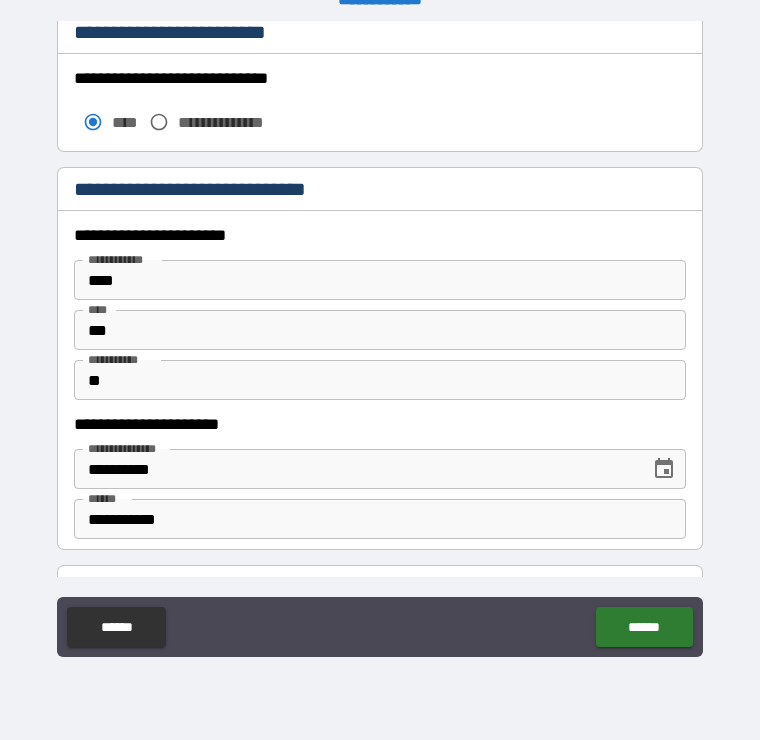 click on "***" at bounding box center (380, 330) 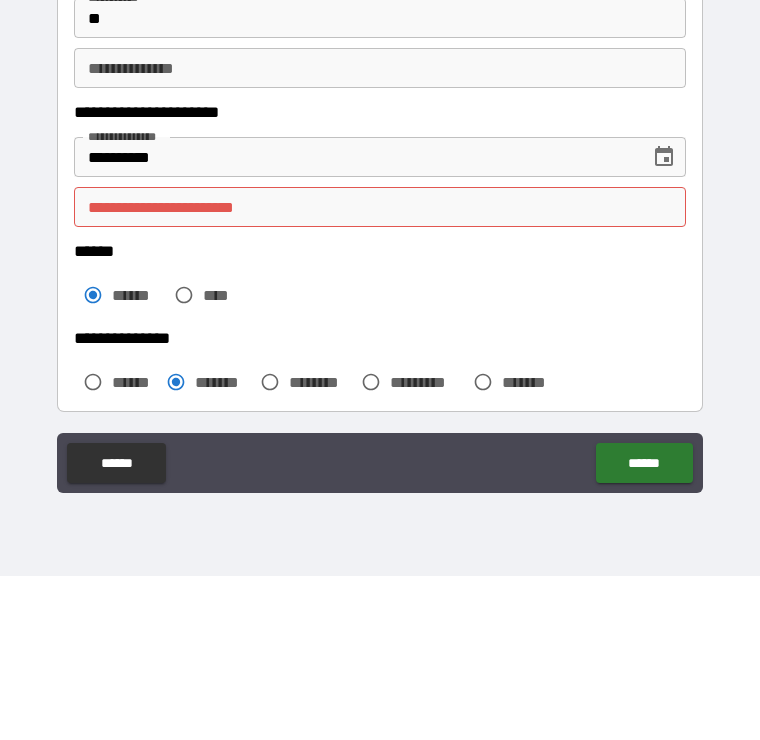 scroll, scrollTop: 107, scrollLeft: 0, axis: vertical 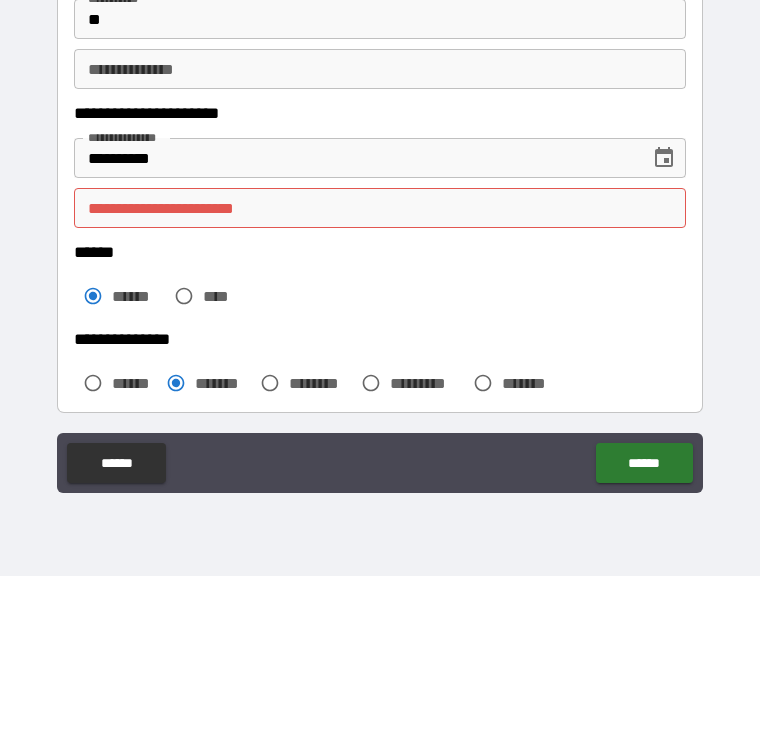 click on "**********" at bounding box center (380, 372) 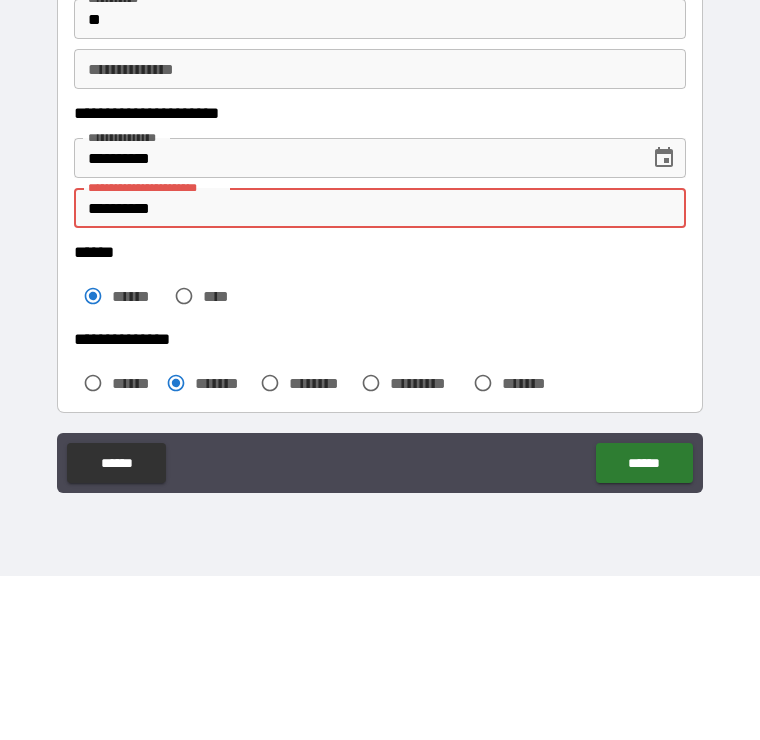 type on "**********" 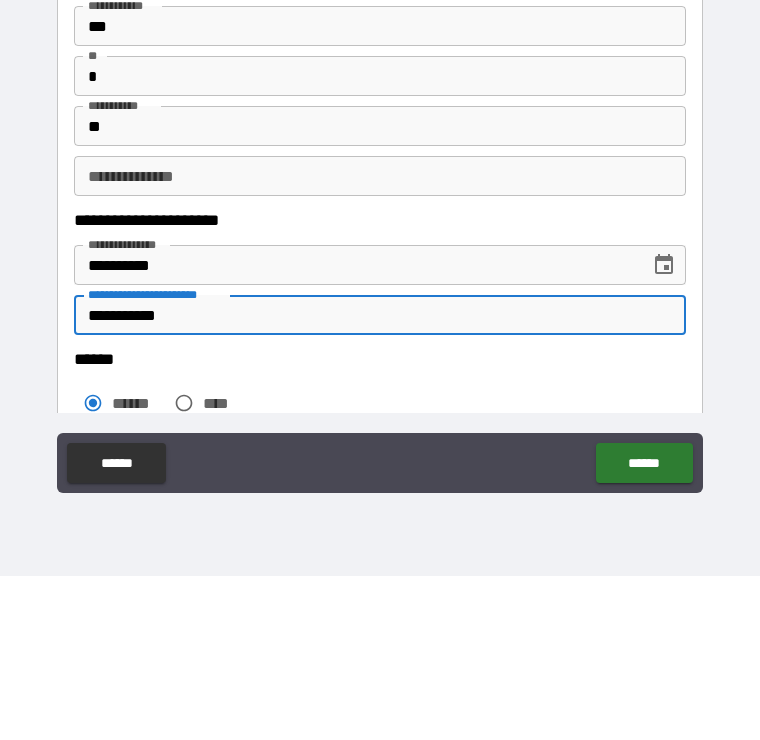scroll, scrollTop: 0, scrollLeft: 0, axis: both 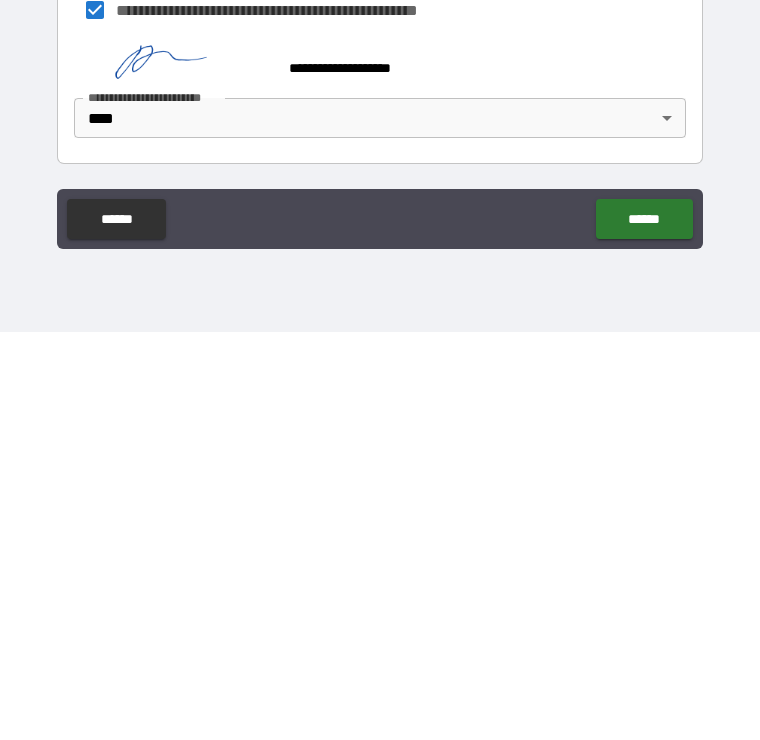 click on "******" at bounding box center (644, 627) 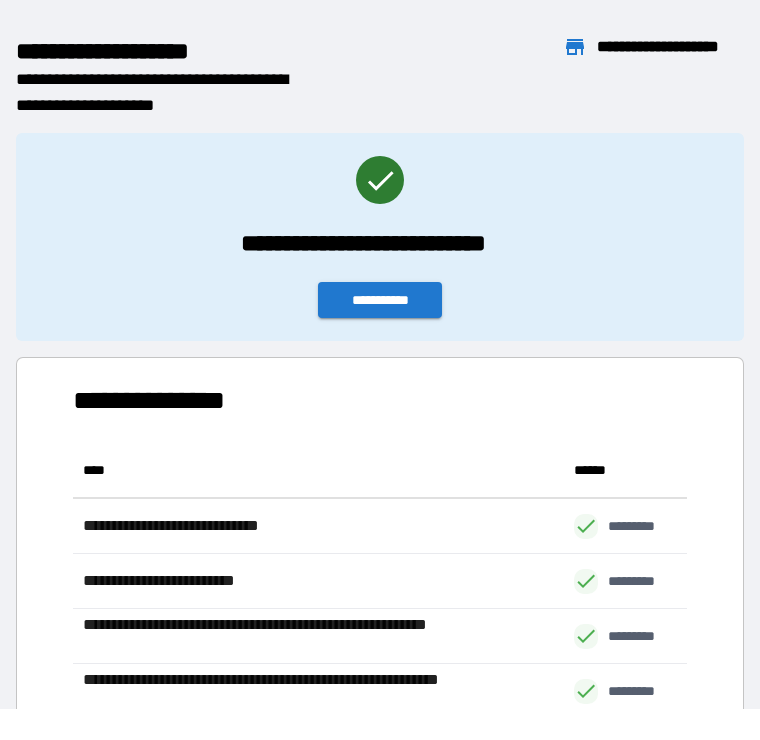 scroll, scrollTop: 1, scrollLeft: 1, axis: both 